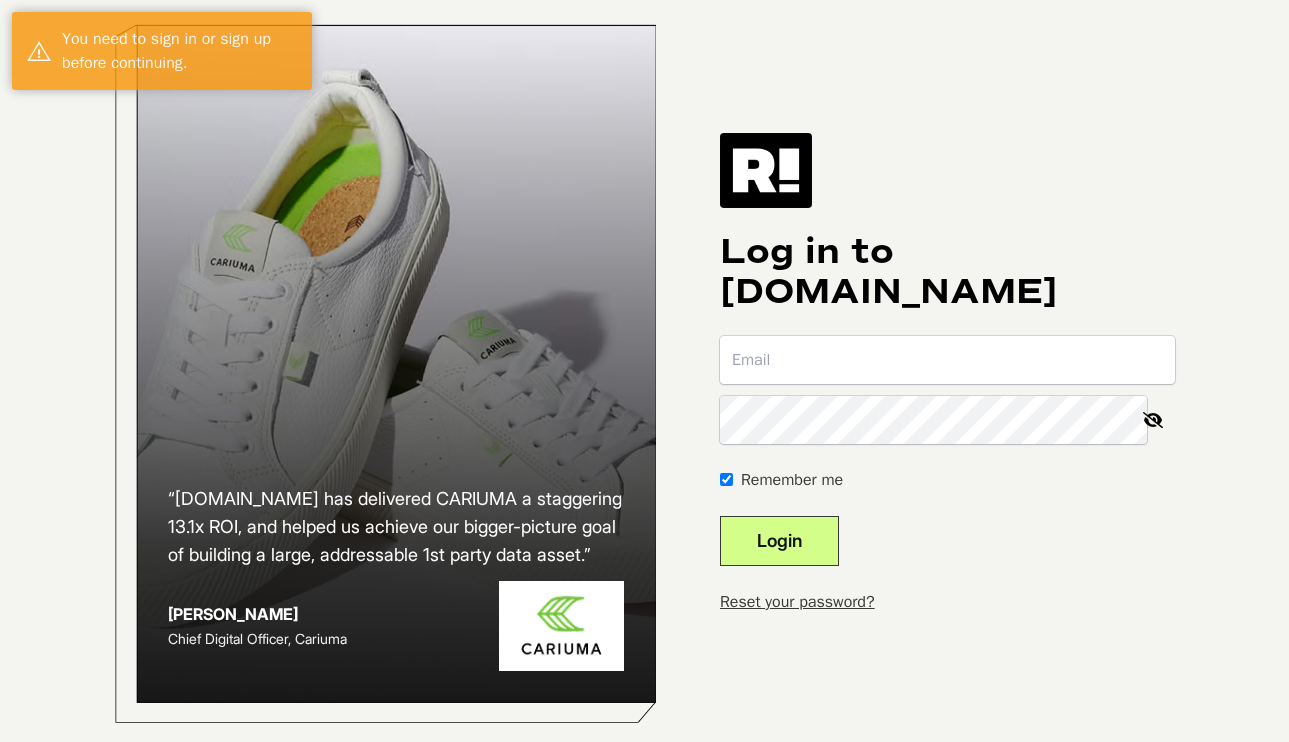 scroll, scrollTop: 0, scrollLeft: 0, axis: both 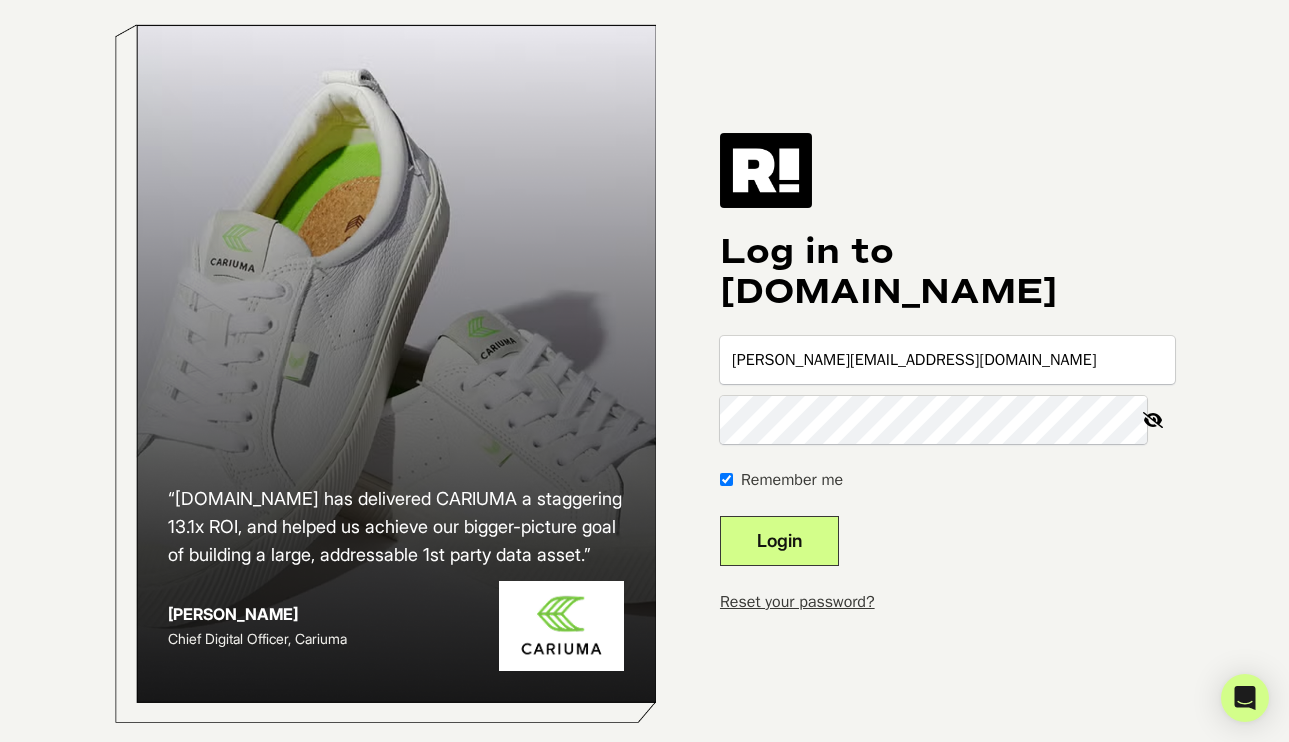 type on "jessica@equipfoods.com" 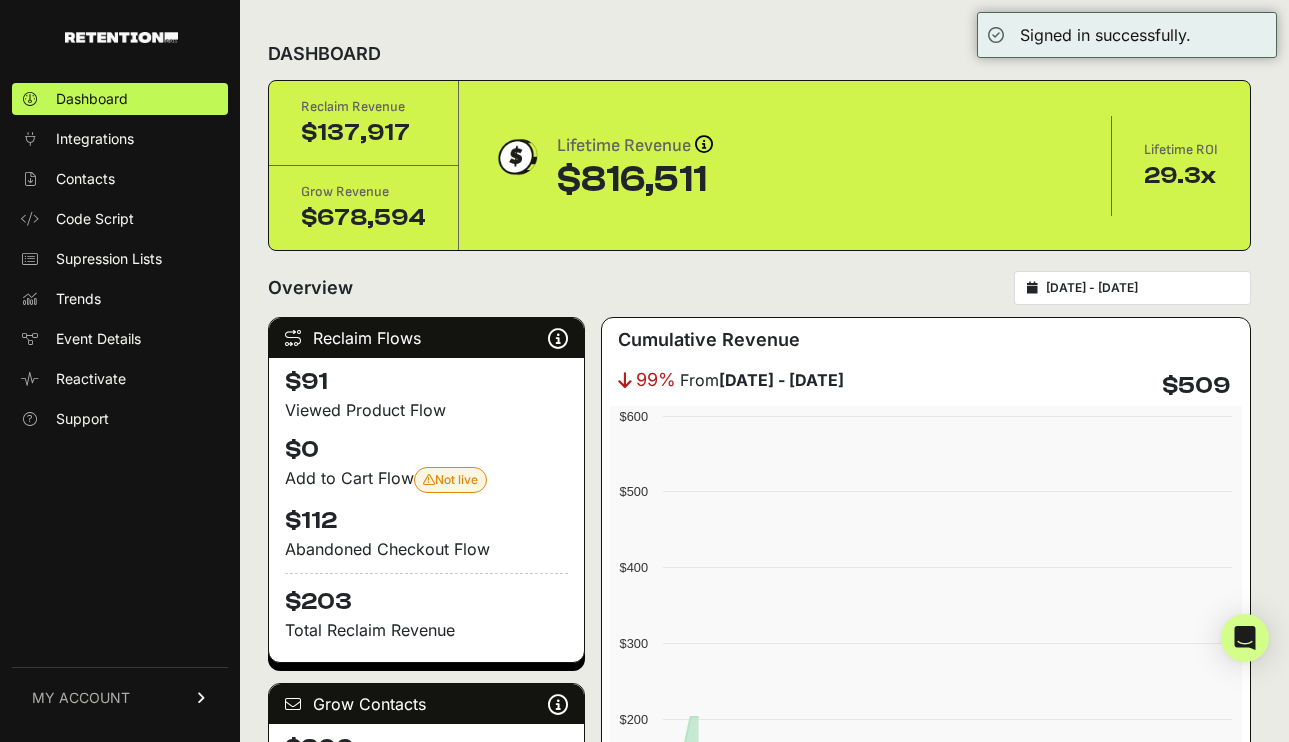 scroll, scrollTop: 0, scrollLeft: 0, axis: both 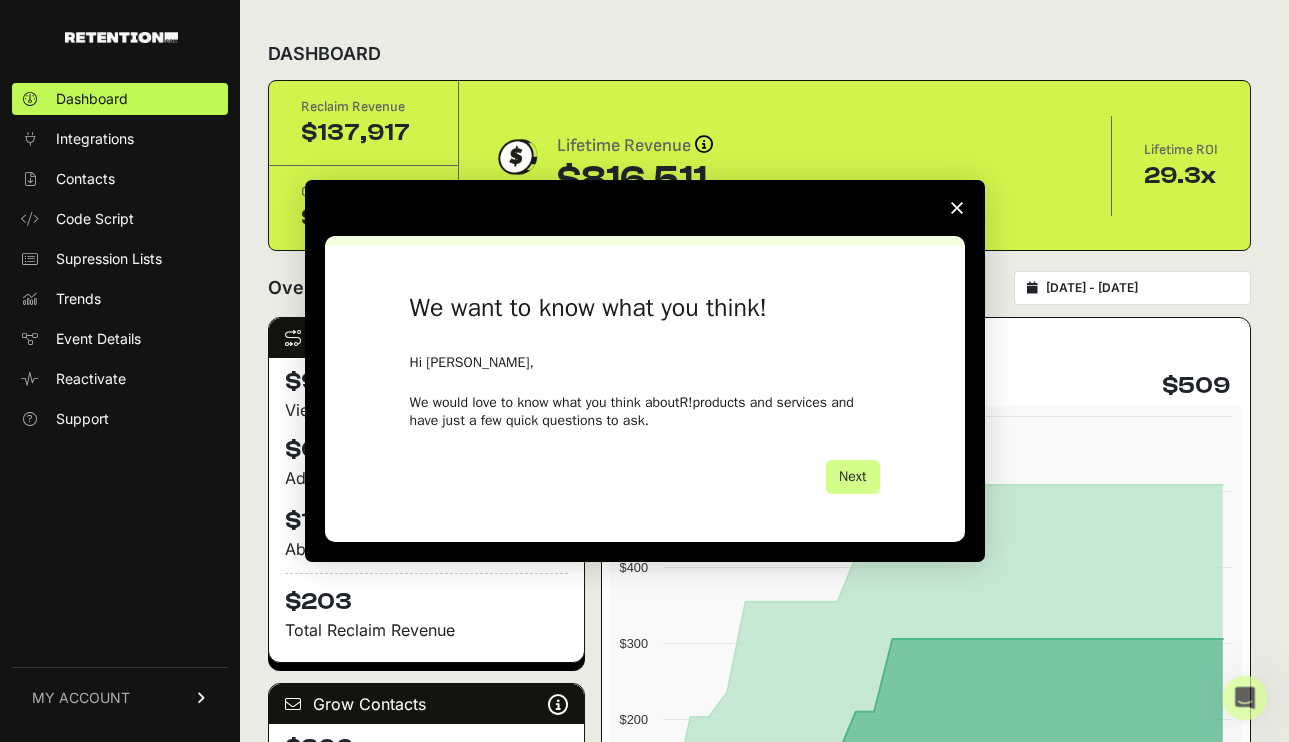 click at bounding box center [644, 371] 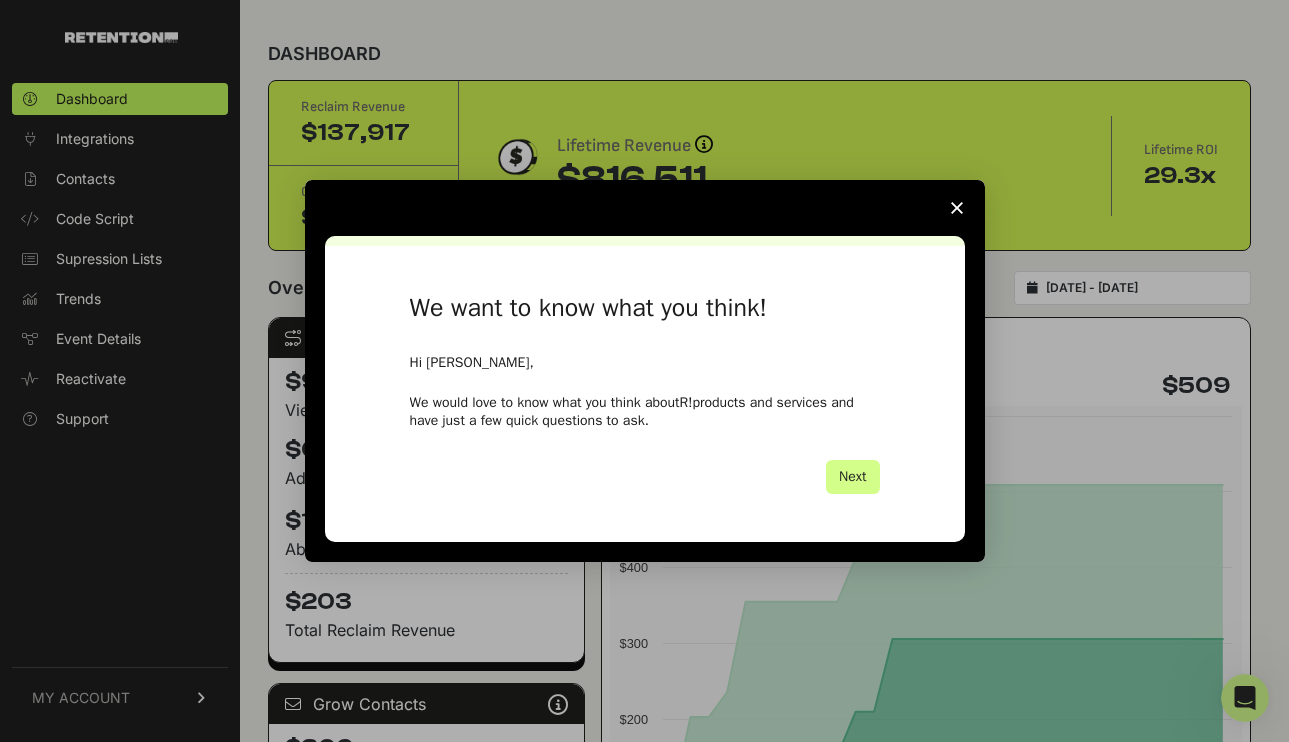 click 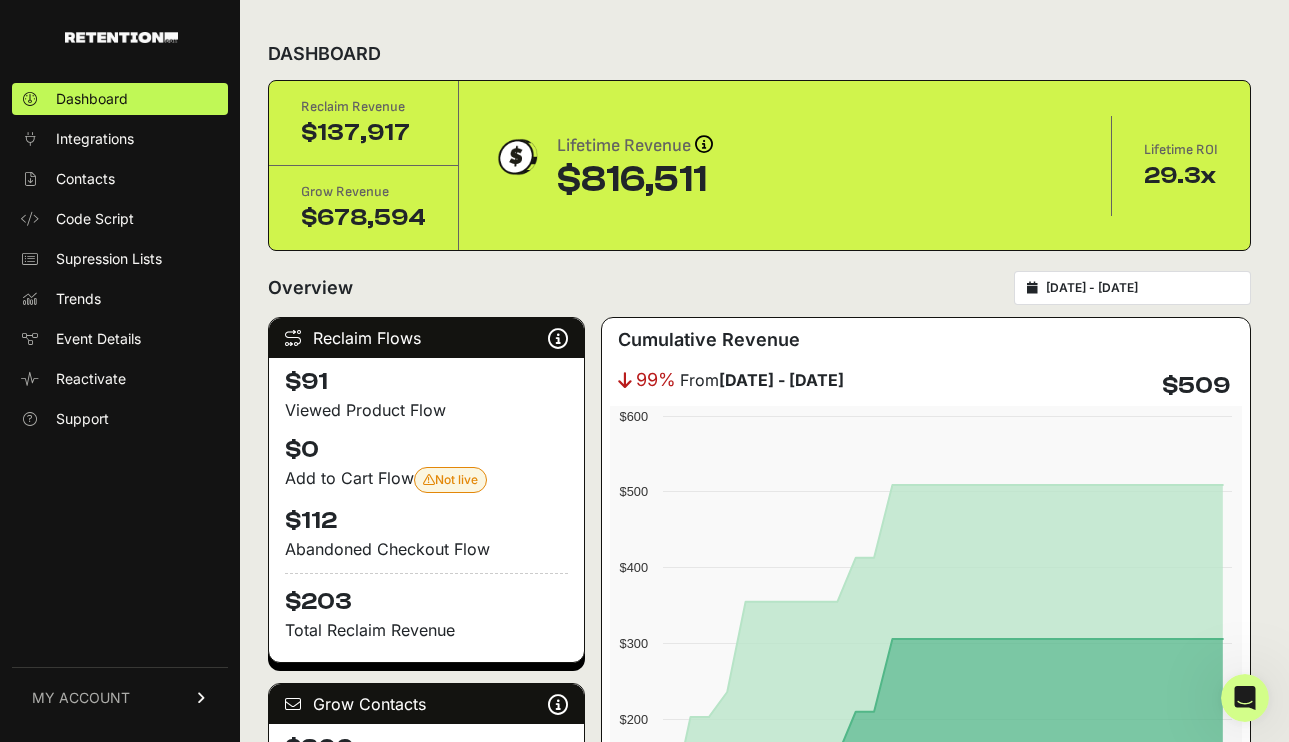 click on "2025-06-08 - 2025-07-08" at bounding box center (1142, 288) 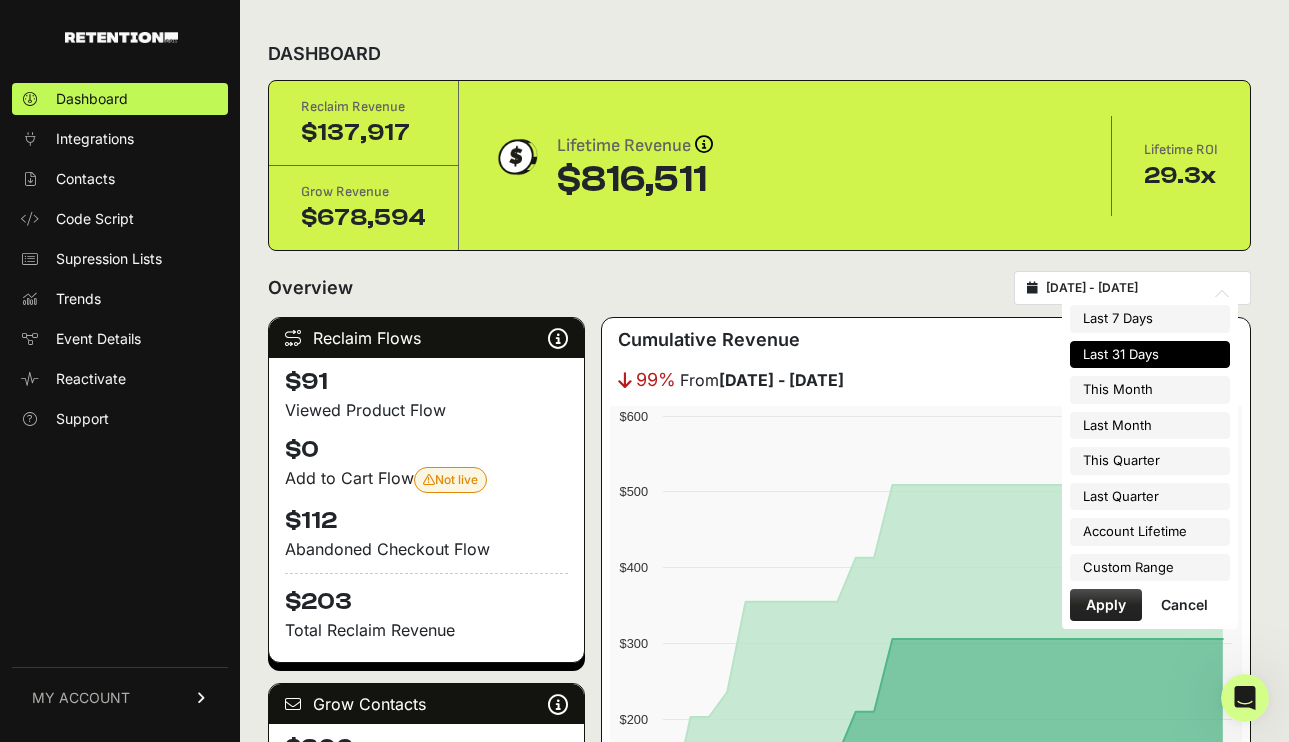 click on "Last Month" at bounding box center (1150, 426) 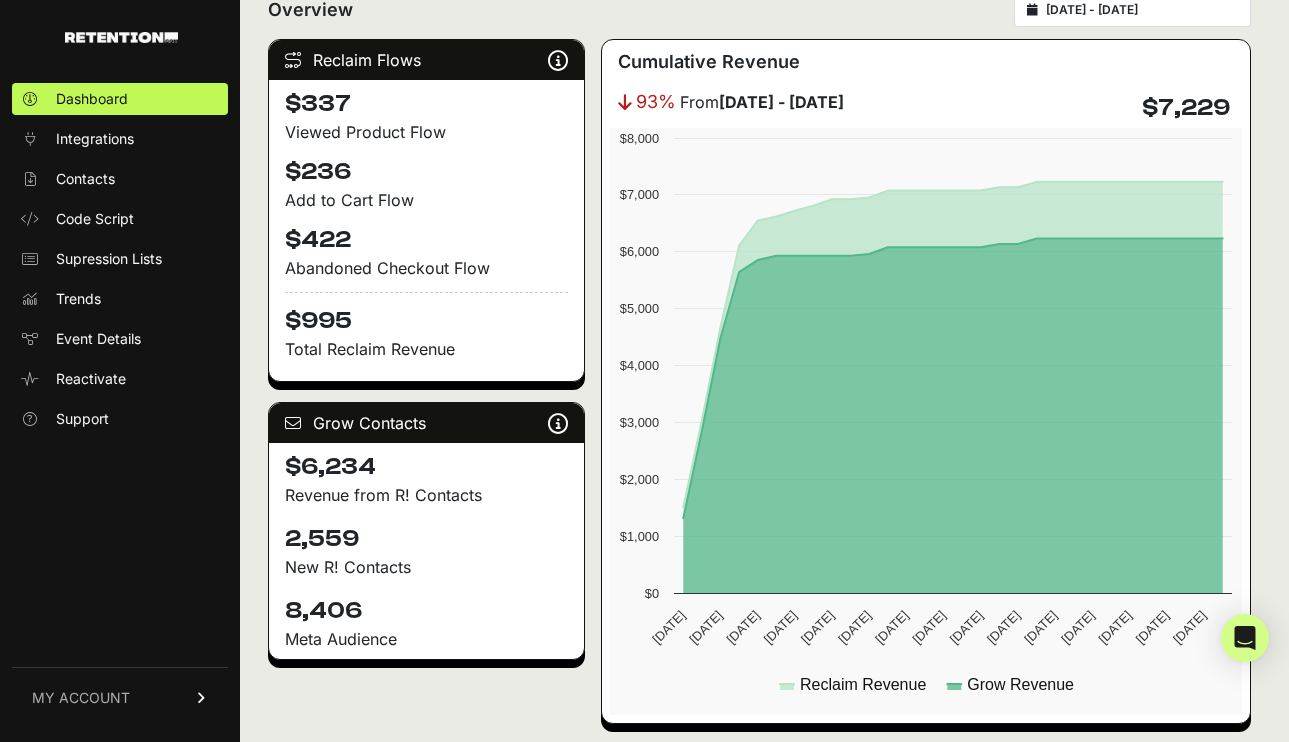 scroll, scrollTop: 0, scrollLeft: 0, axis: both 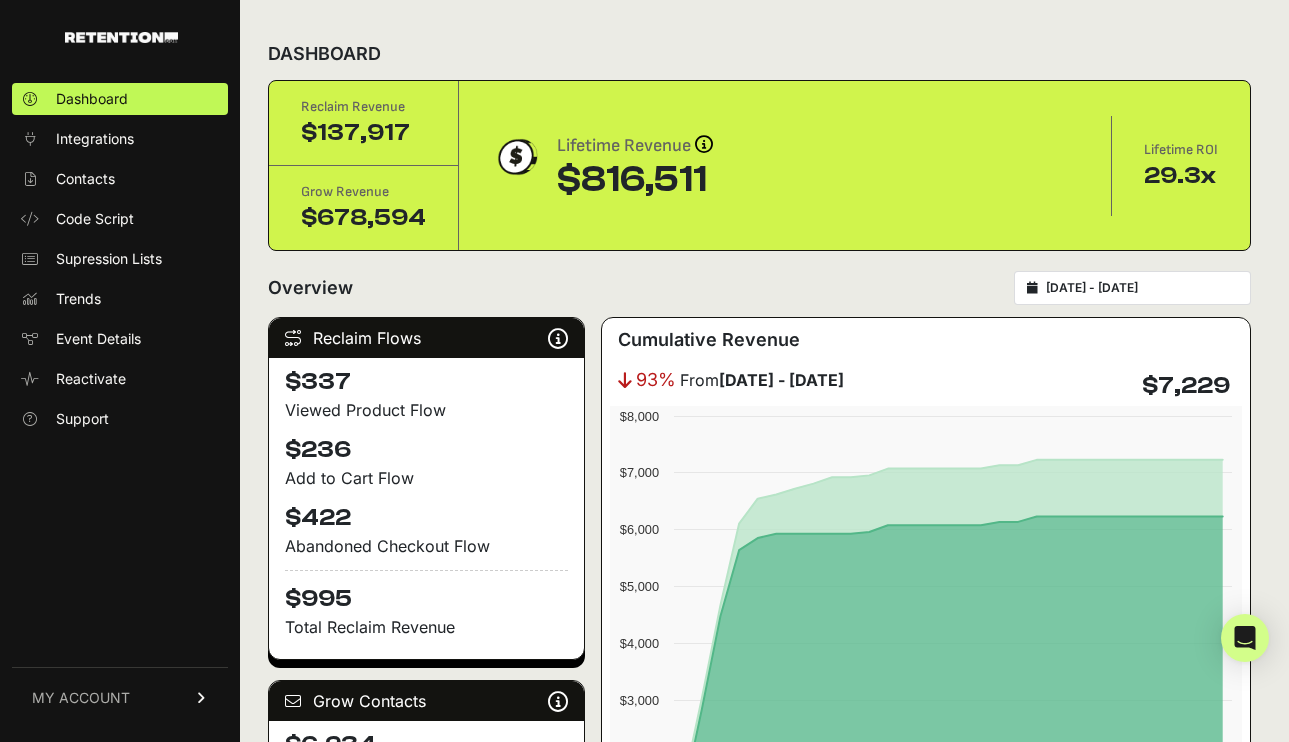 click on "[DATE] - [DATE]" at bounding box center [1132, 288] 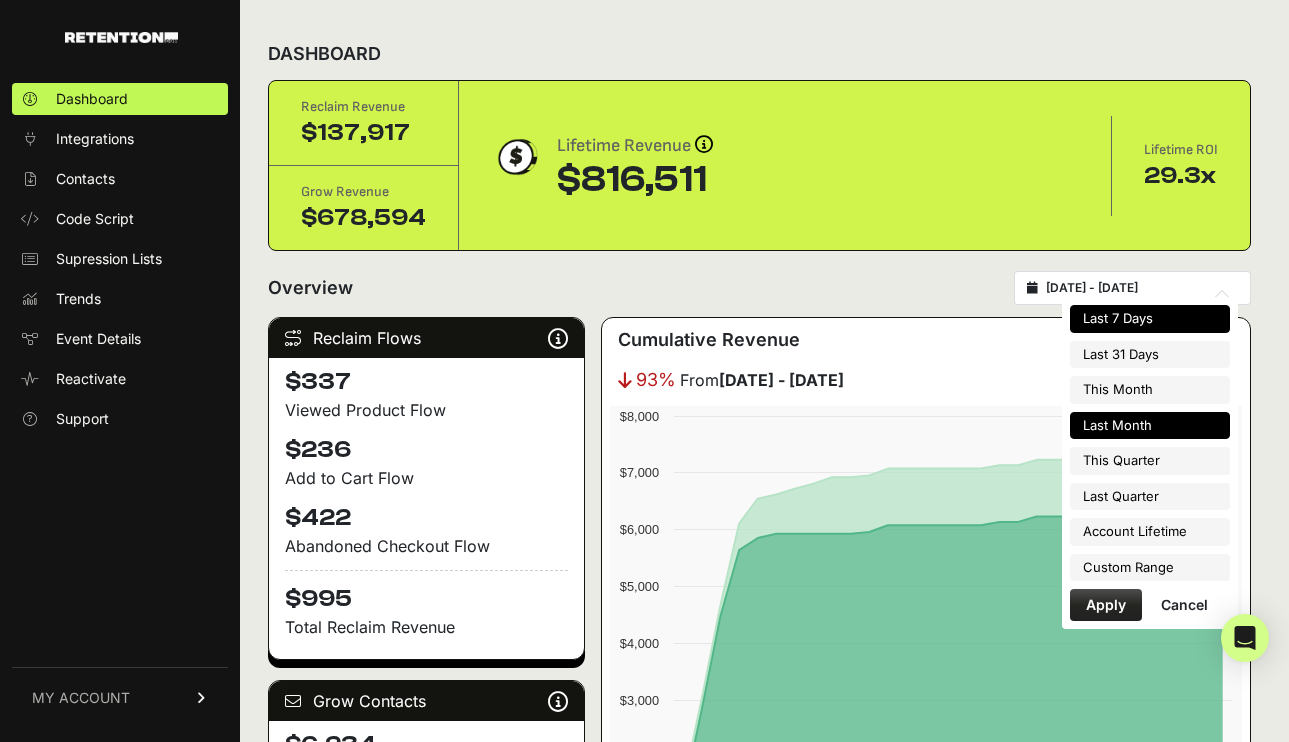 type on "[DATE]" 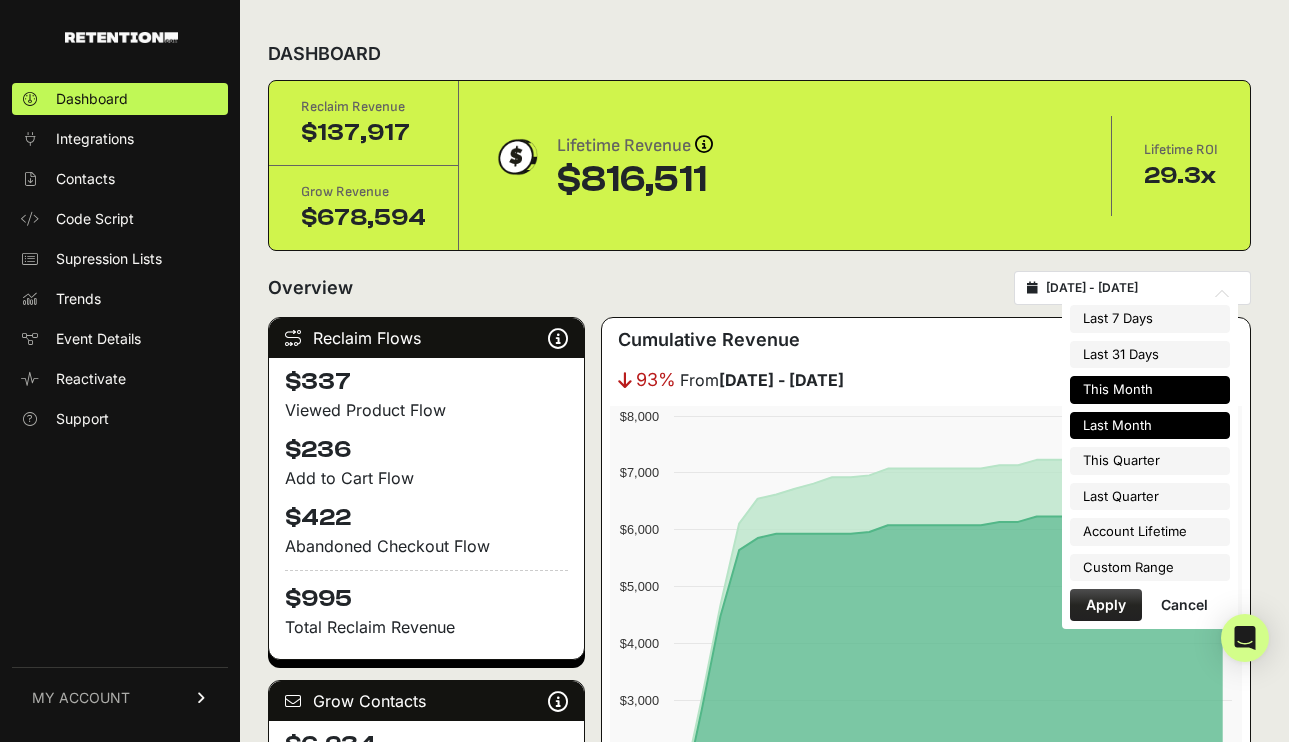 type on "[DATE]" 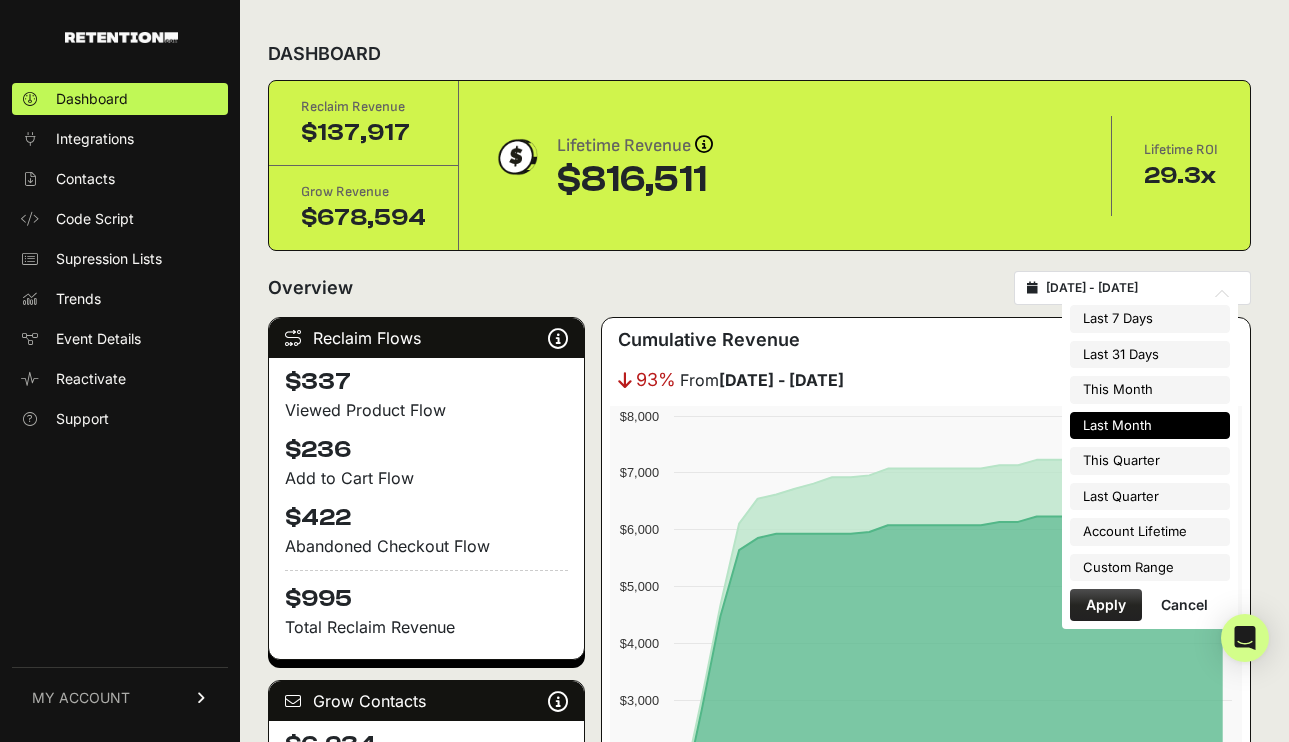 type on "[DATE]" 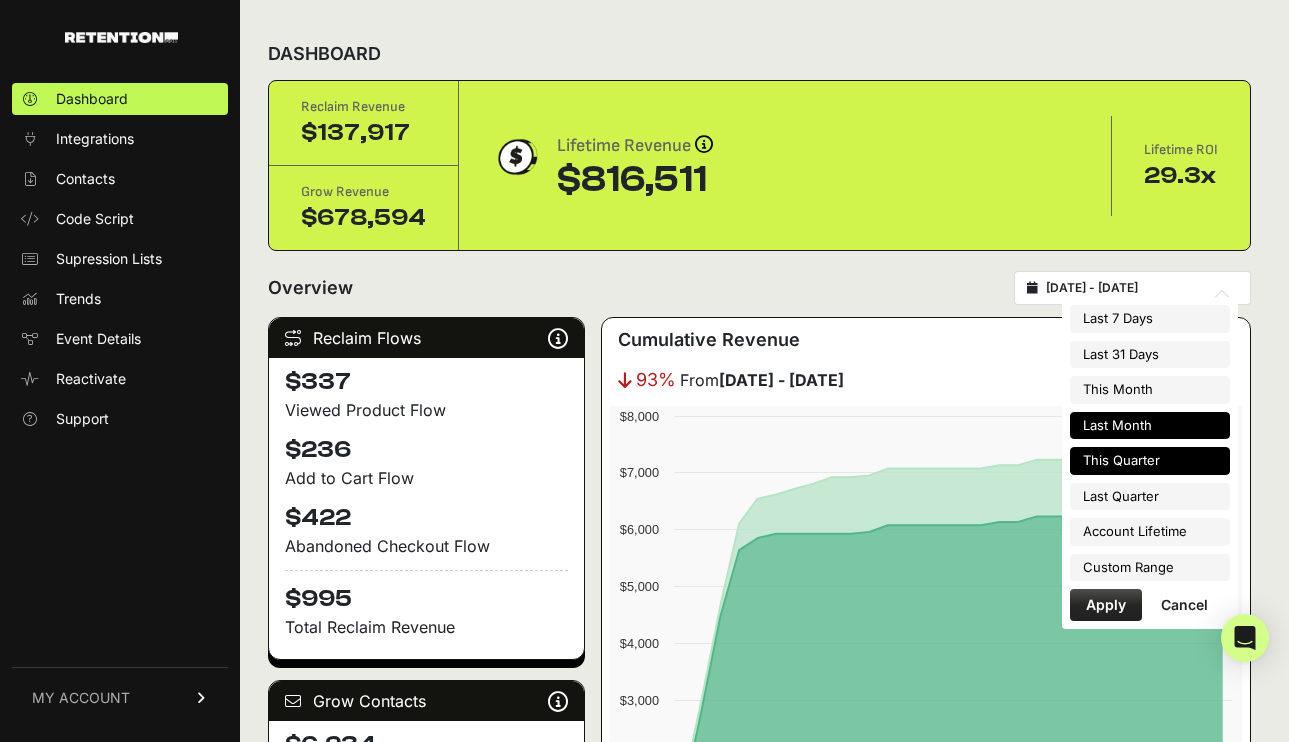 type on "[DATE]" 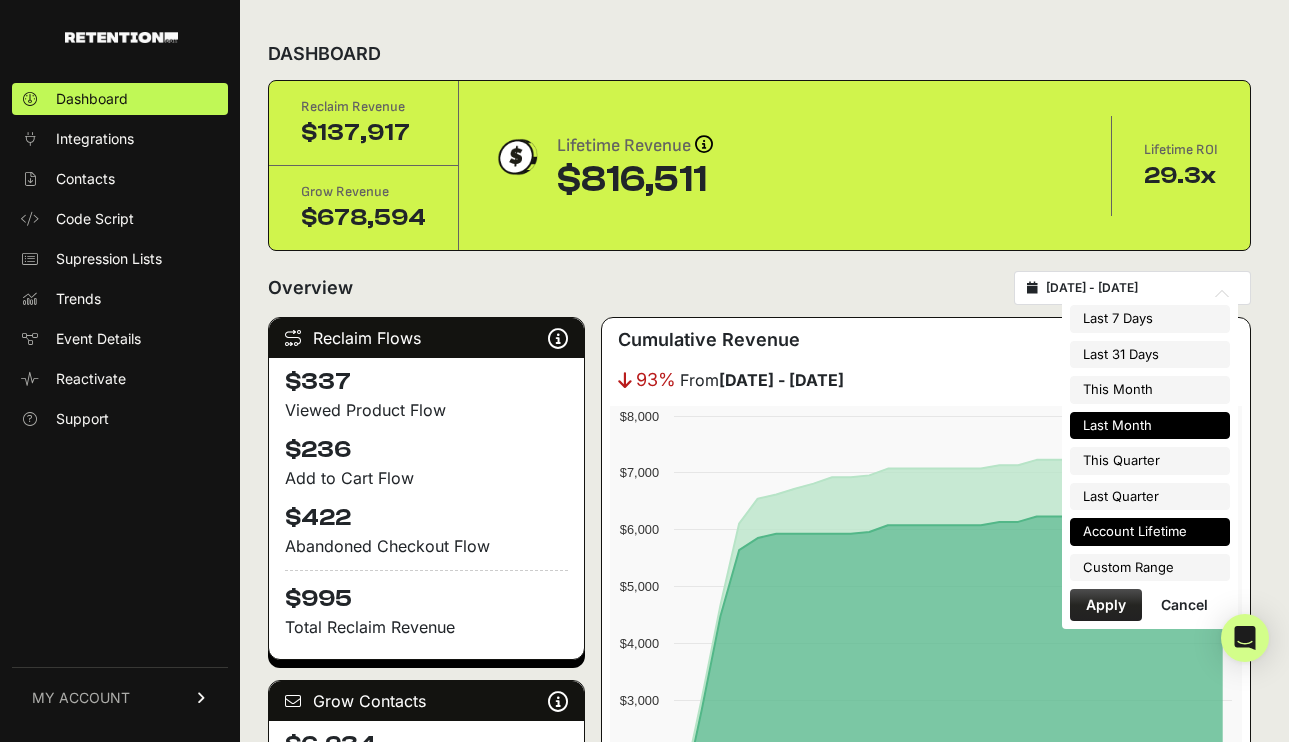 type on "[DATE]" 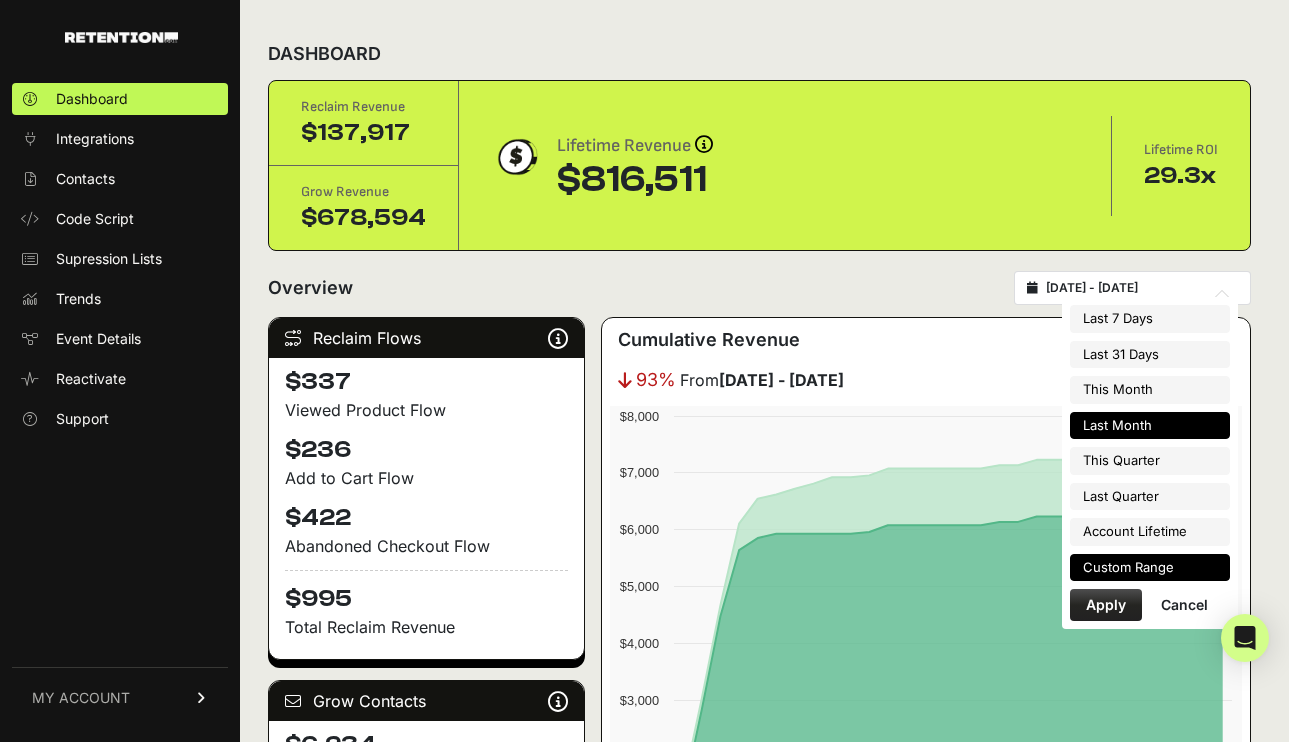 type on "[DATE]" 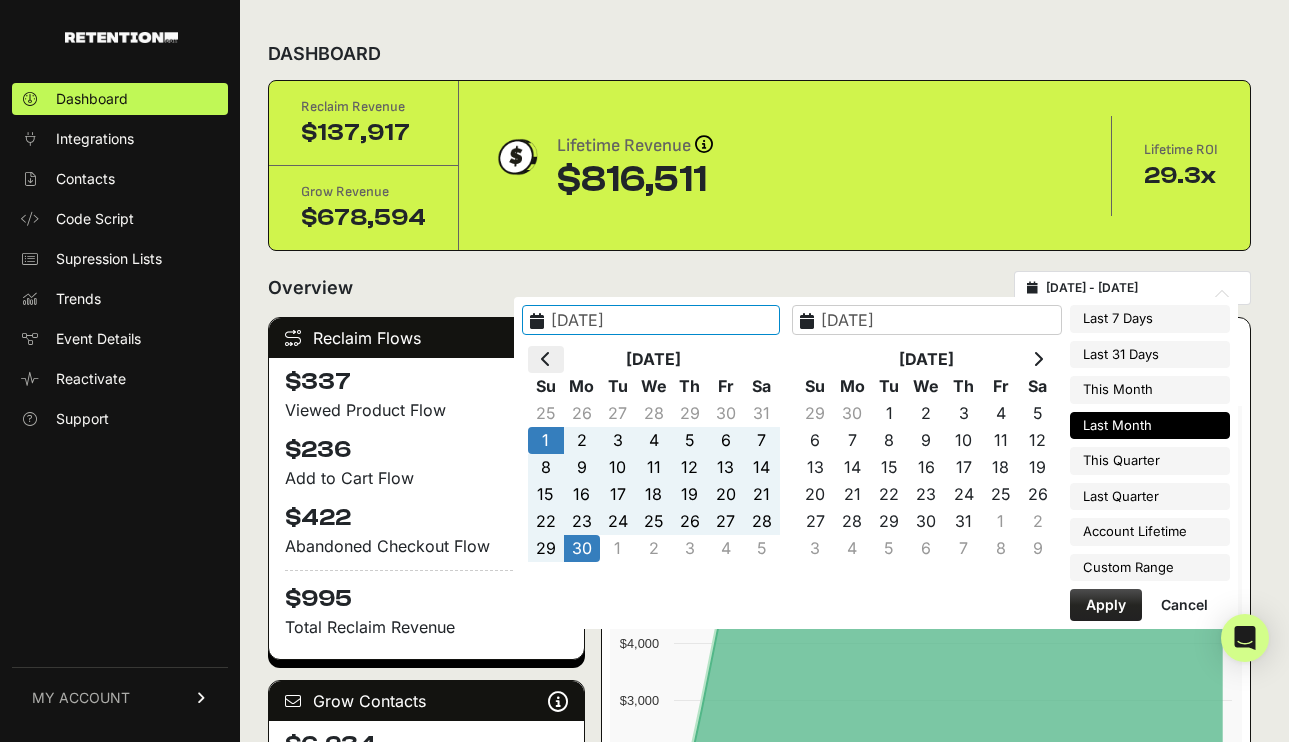 click at bounding box center [546, 359] 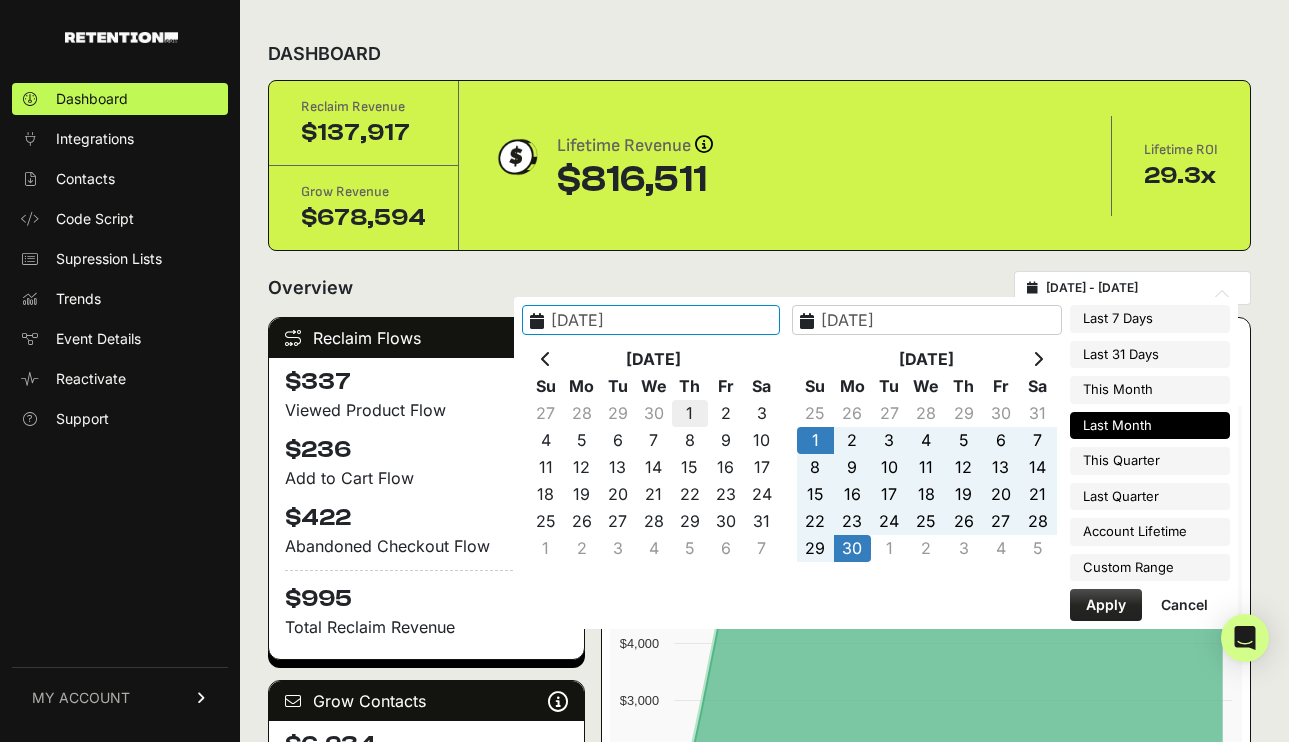 type on "2025-05-01" 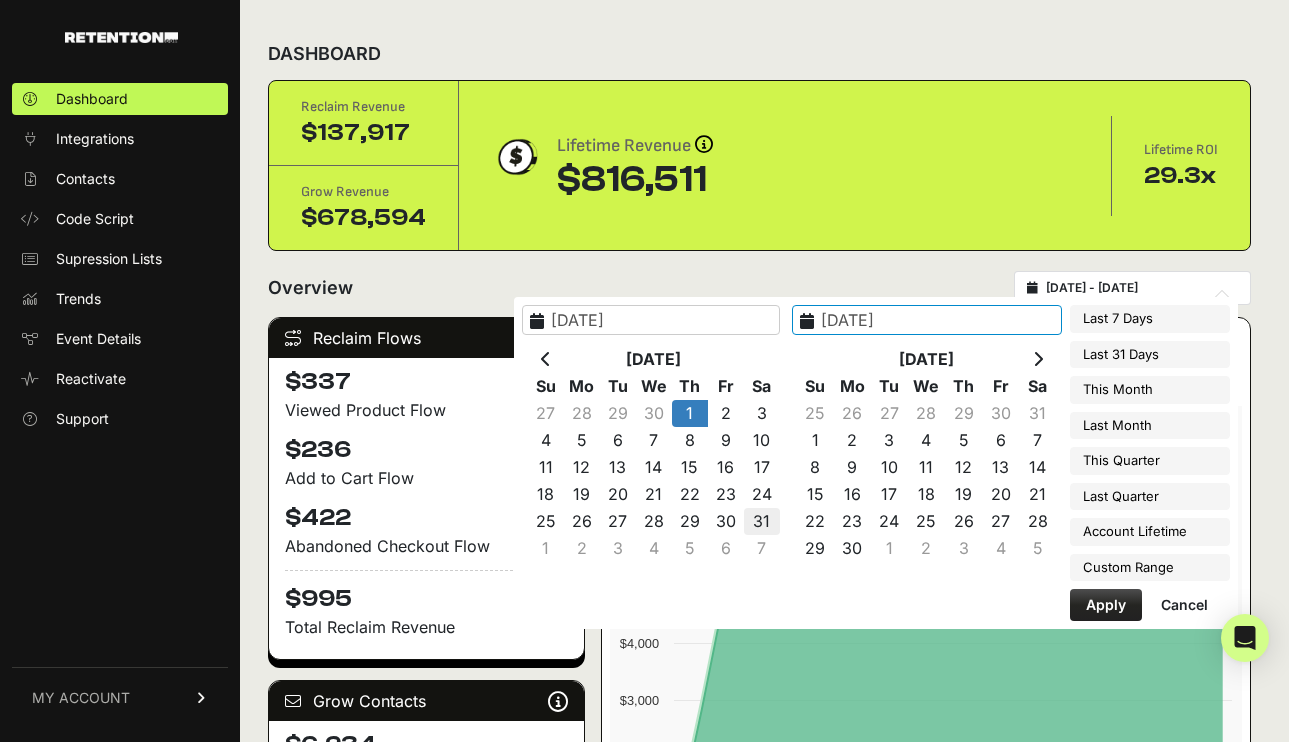 type on "2025-05-31" 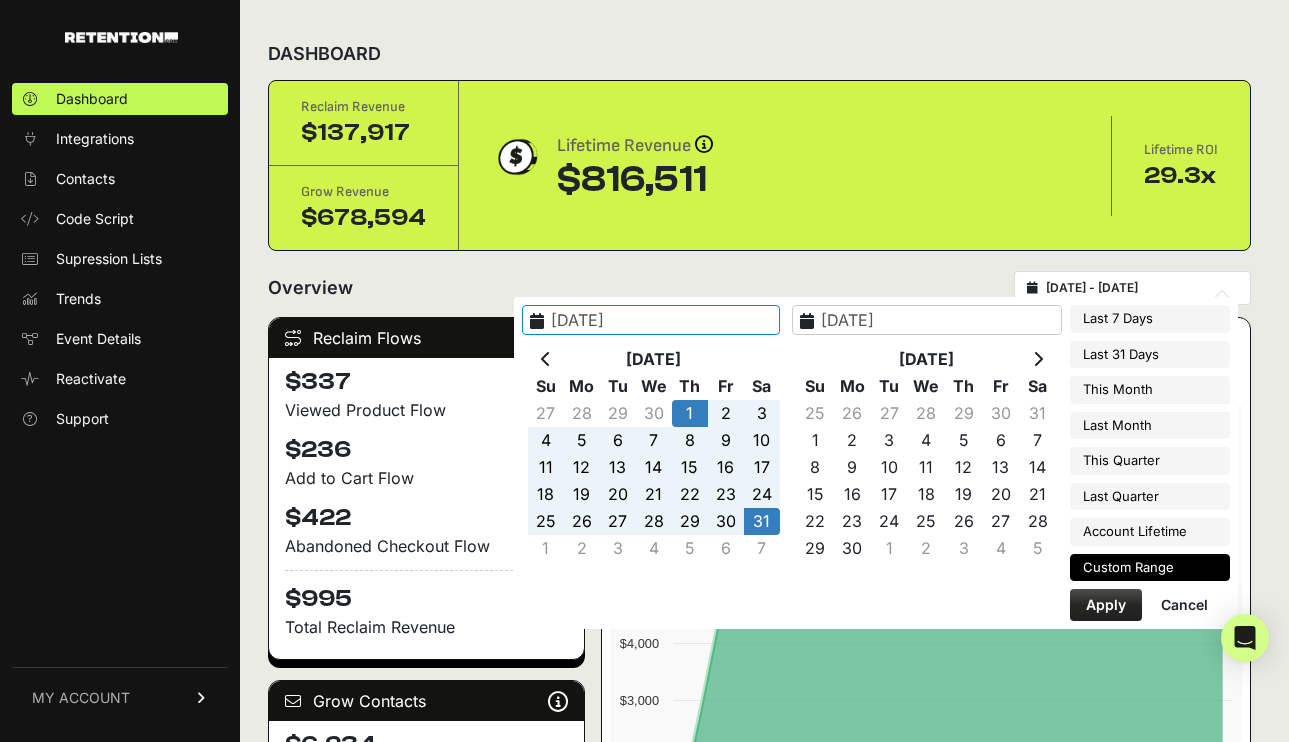 type on "2025-05-01" 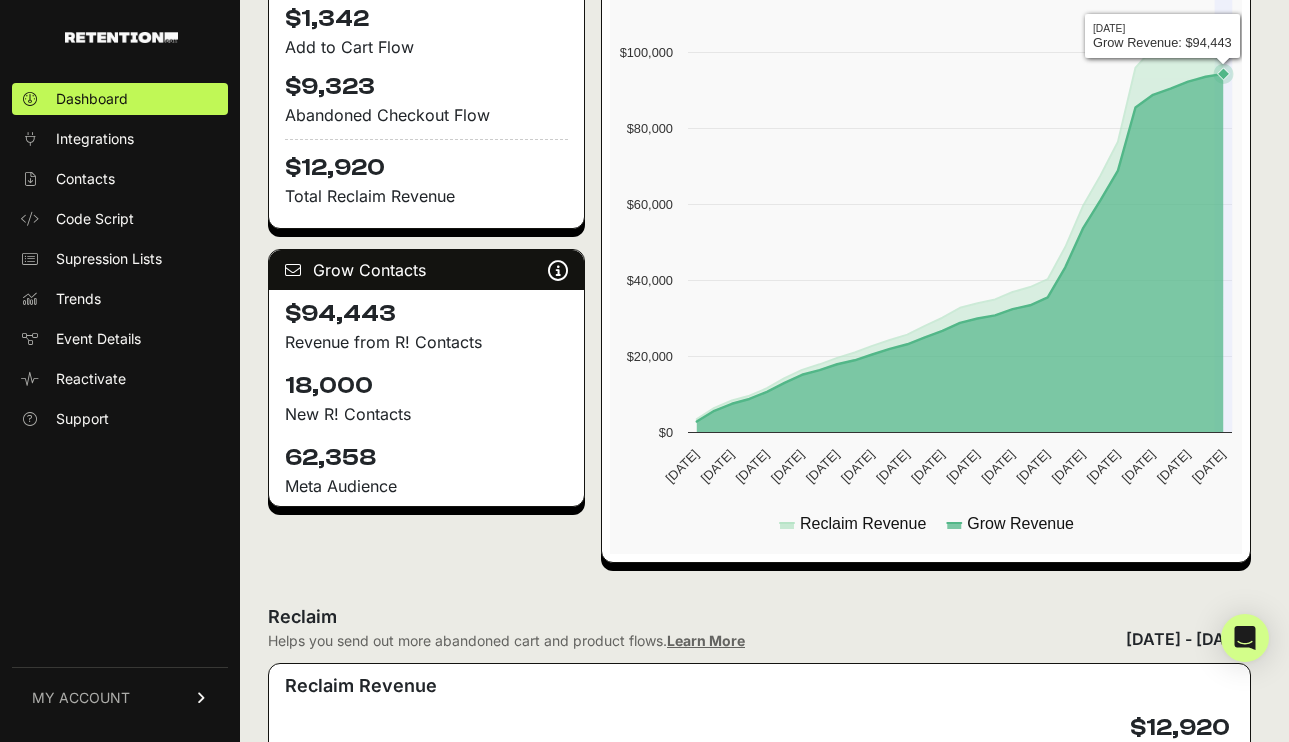 scroll, scrollTop: 0, scrollLeft: 0, axis: both 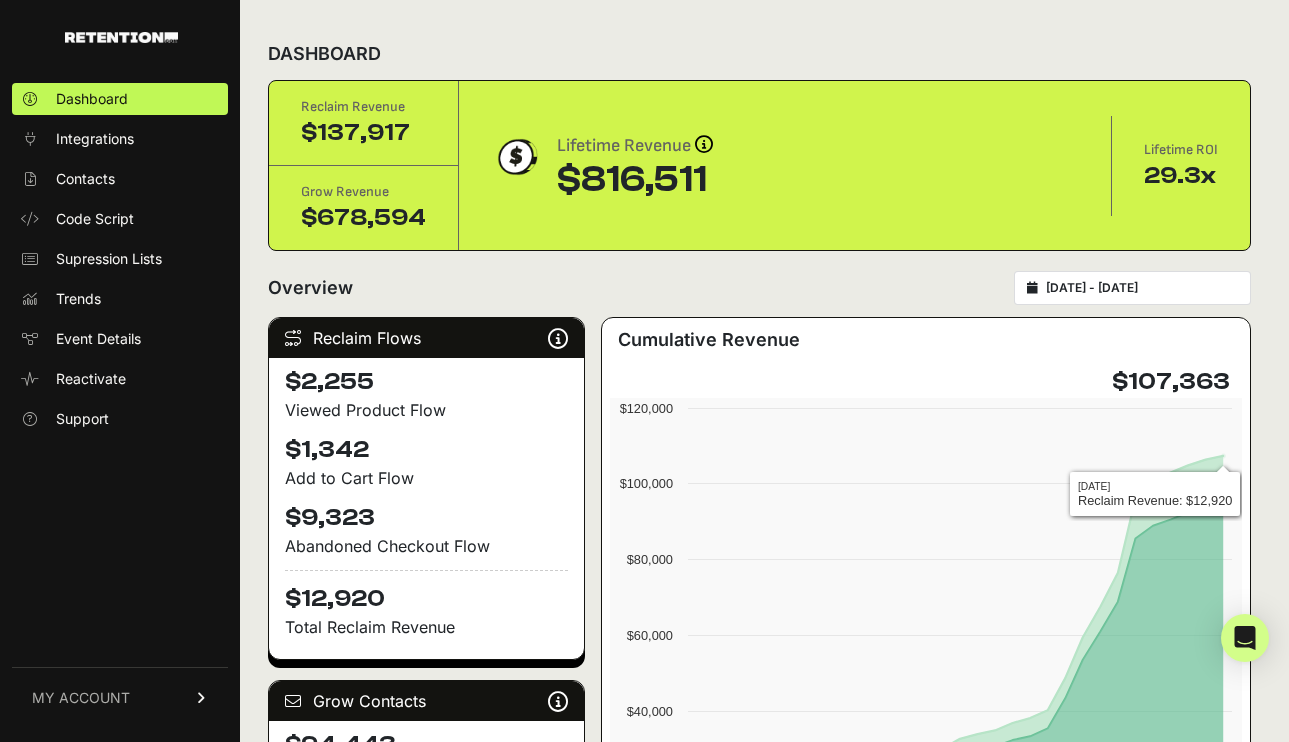 type on "[DATE]" 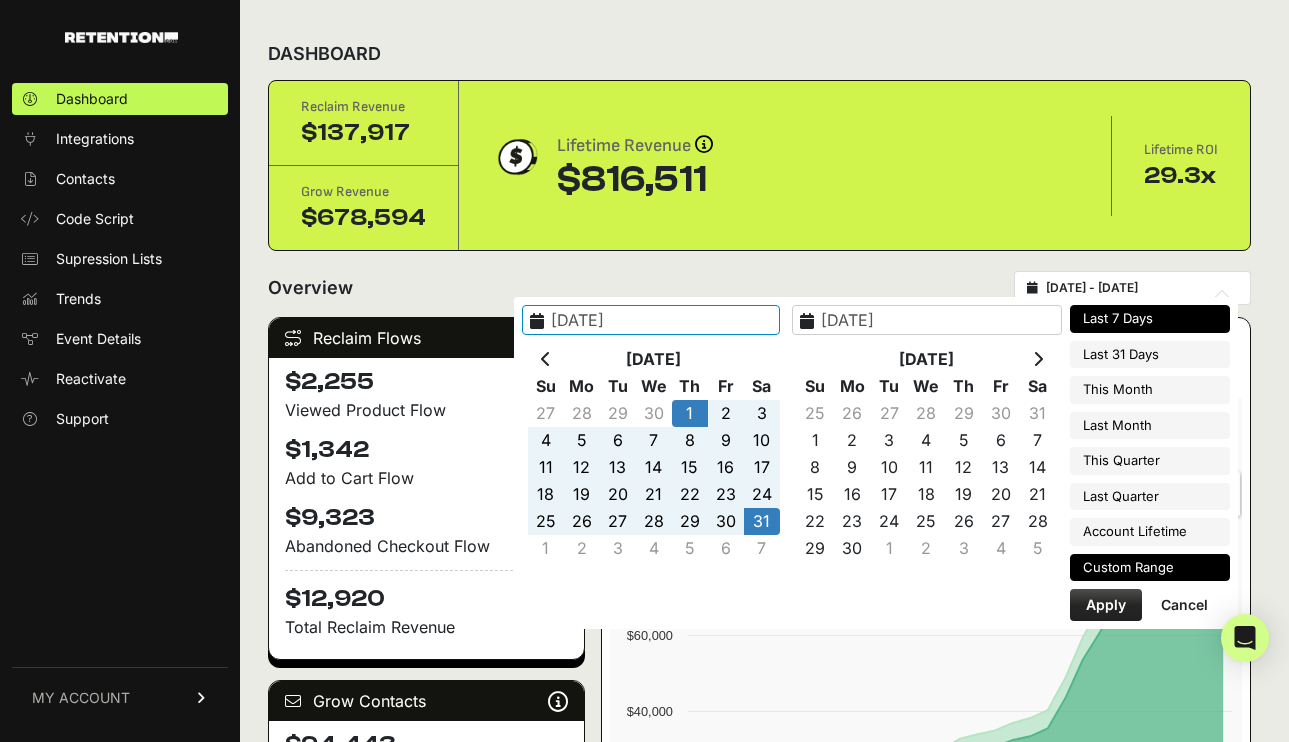 type on "[DATE]" 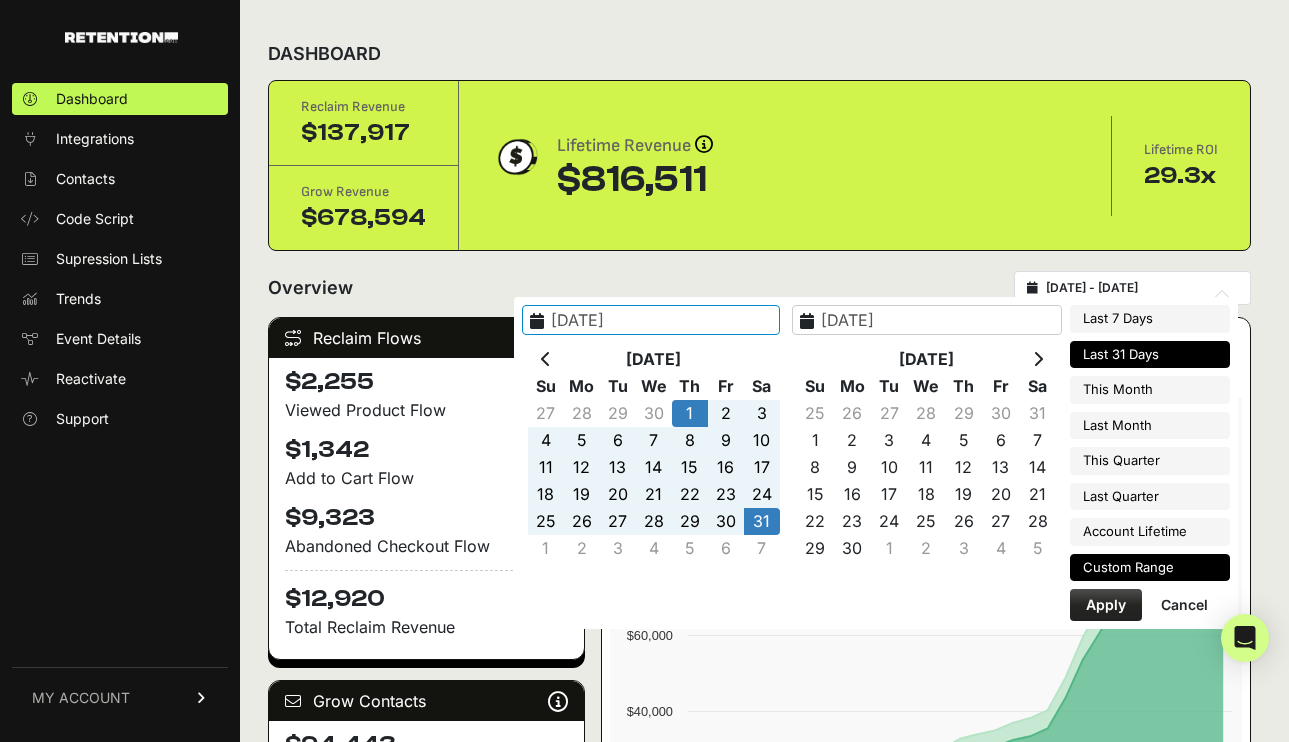 type on "[DATE]" 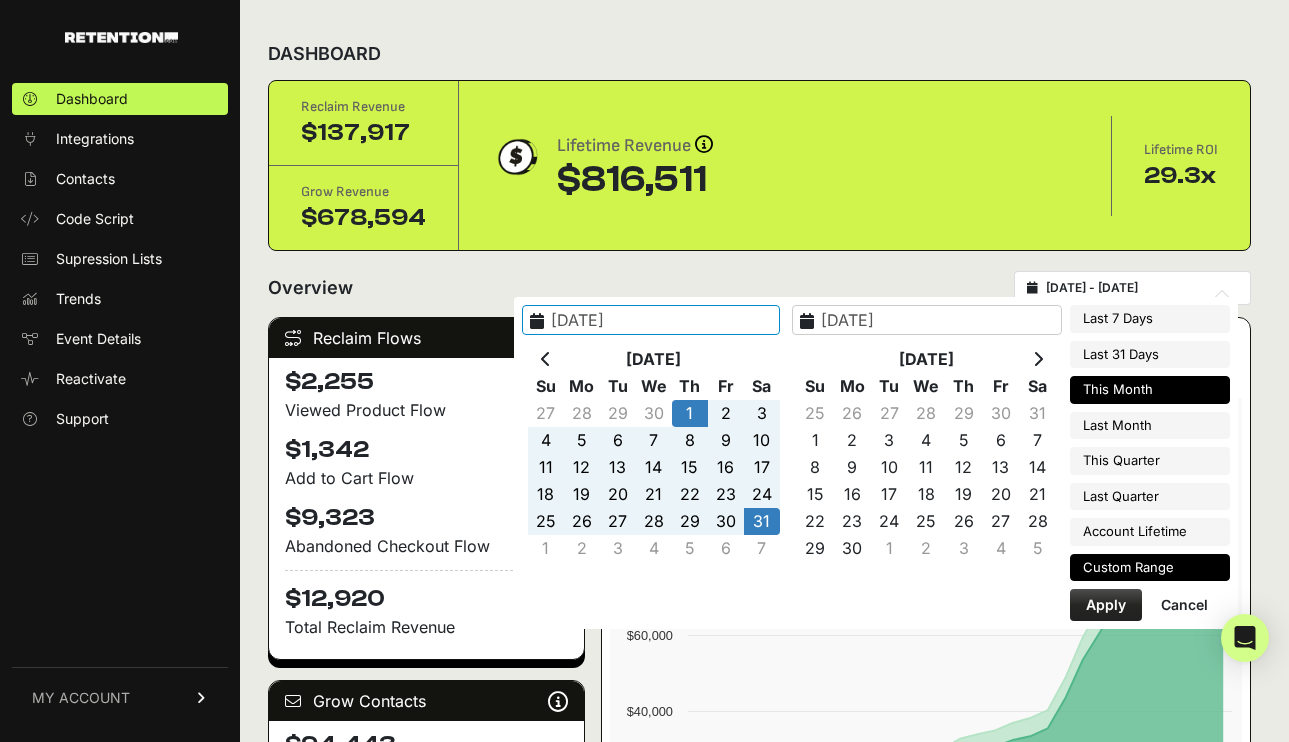 type on "[DATE]" 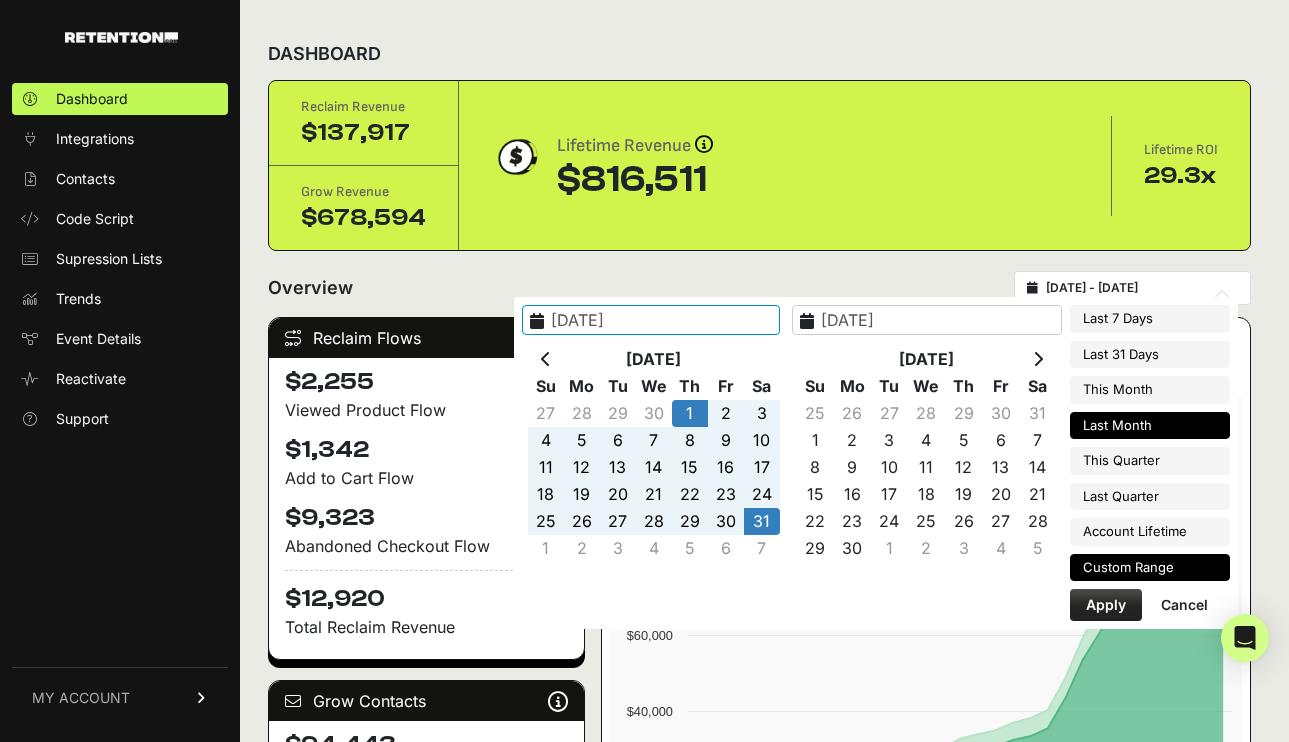 type on "[DATE]" 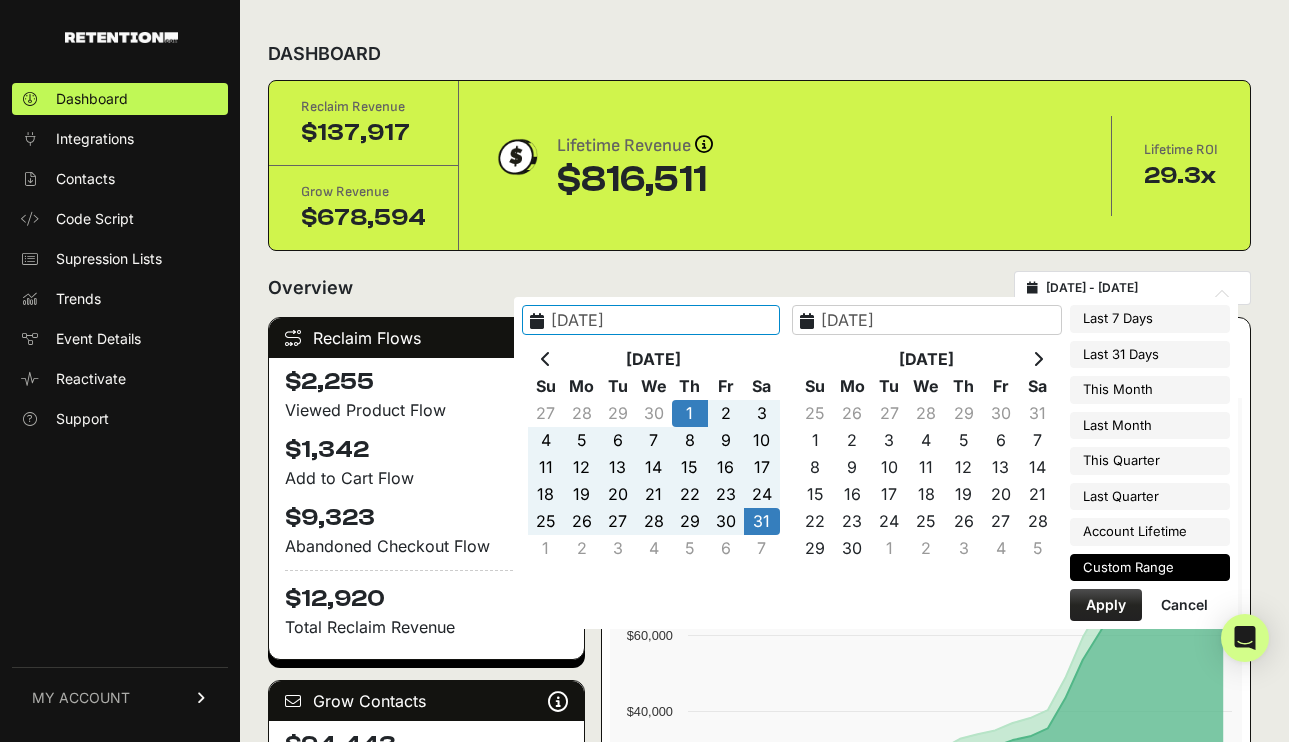 type on "[DATE]" 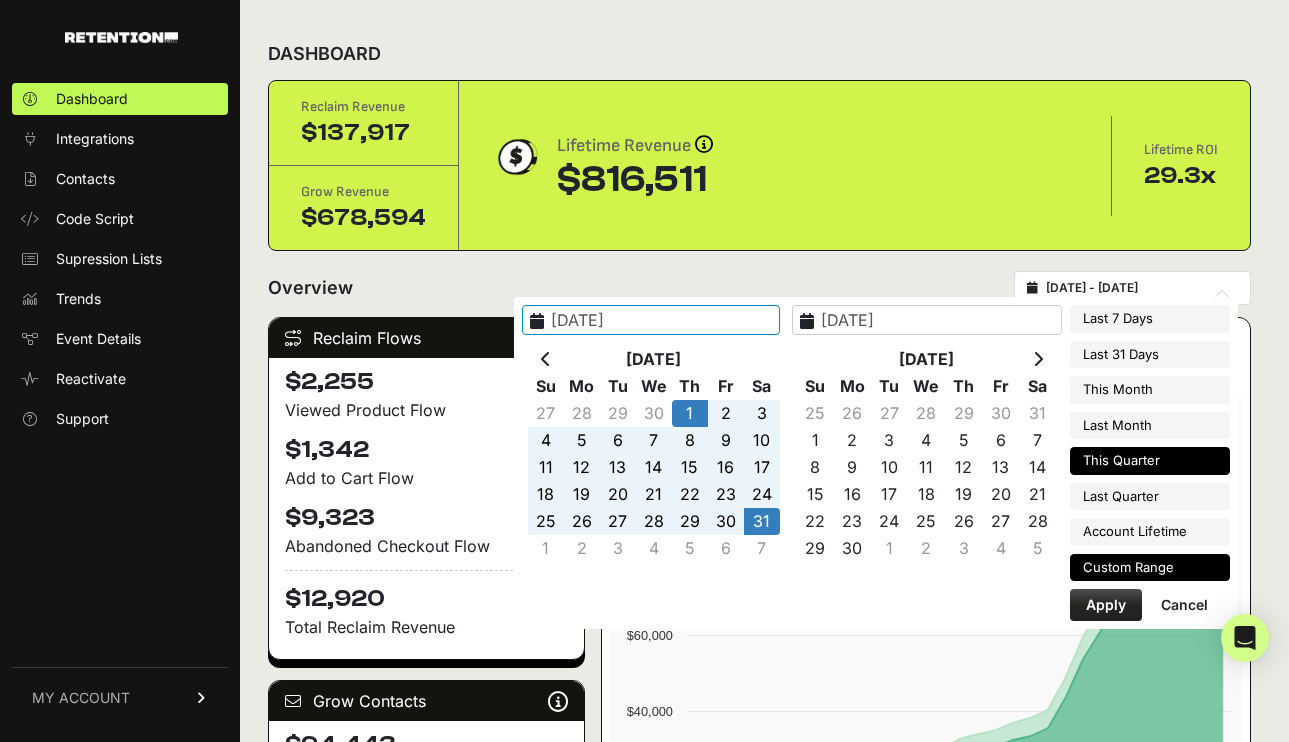 type on "[DATE]" 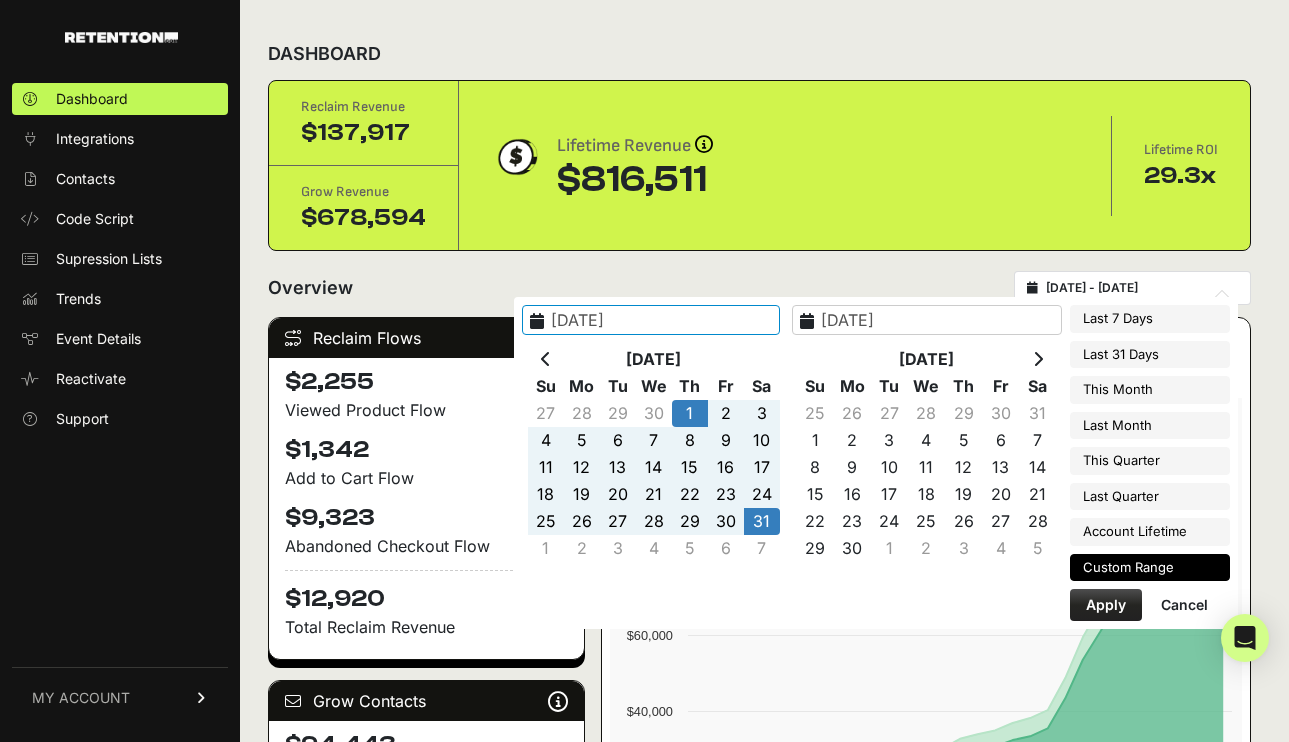 type on "[DATE]" 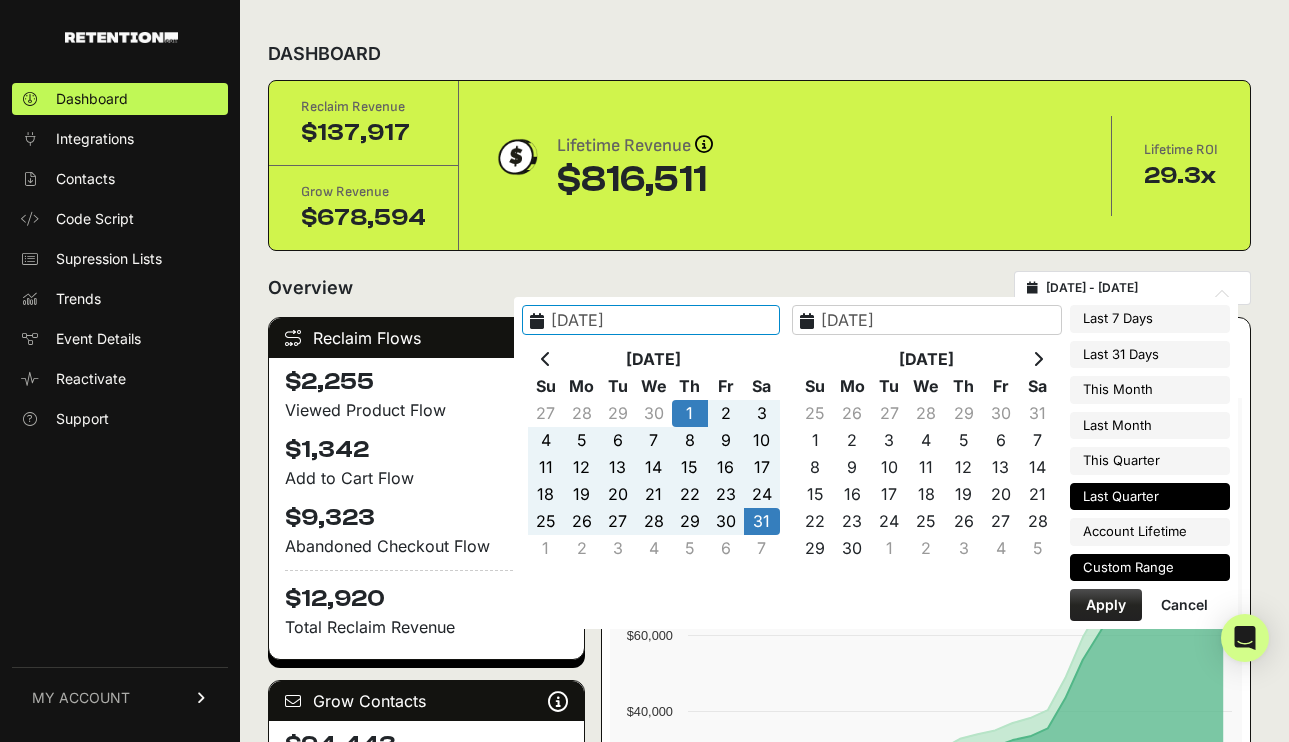 type on "[DATE]" 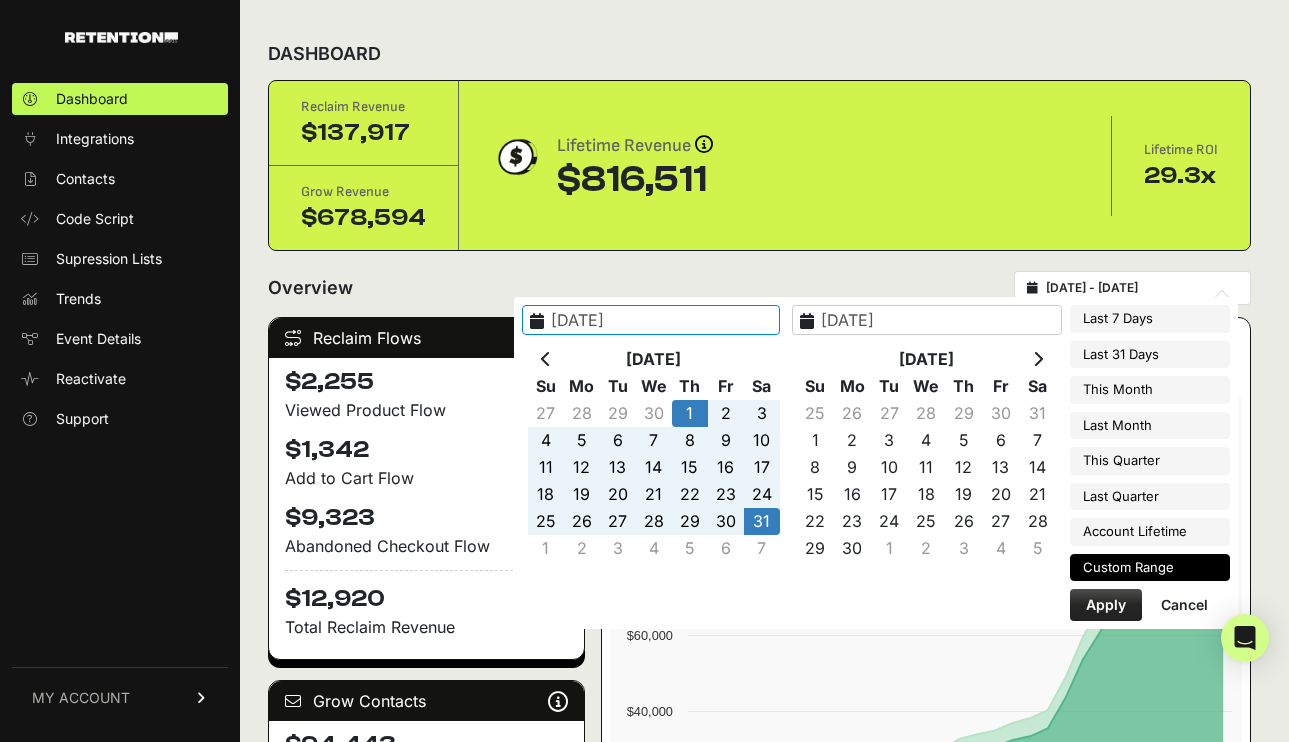 type on "[DATE]" 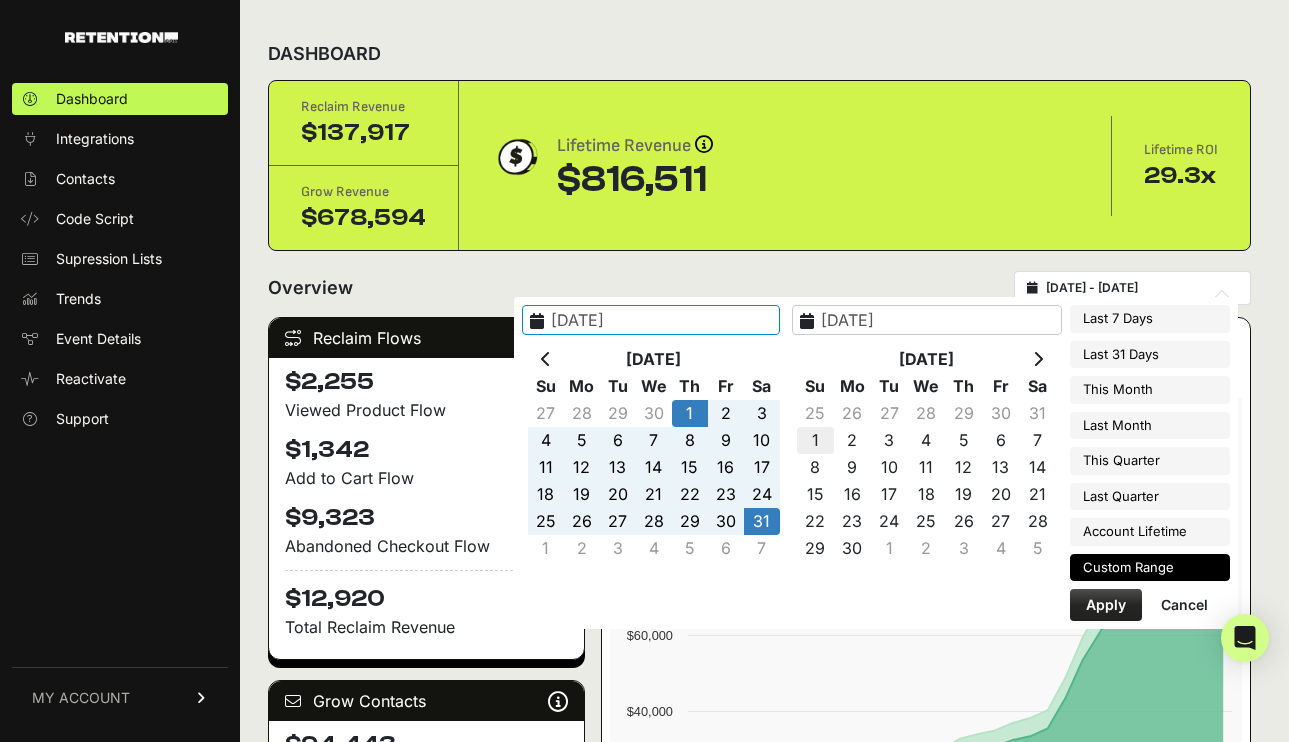 type on "[DATE]" 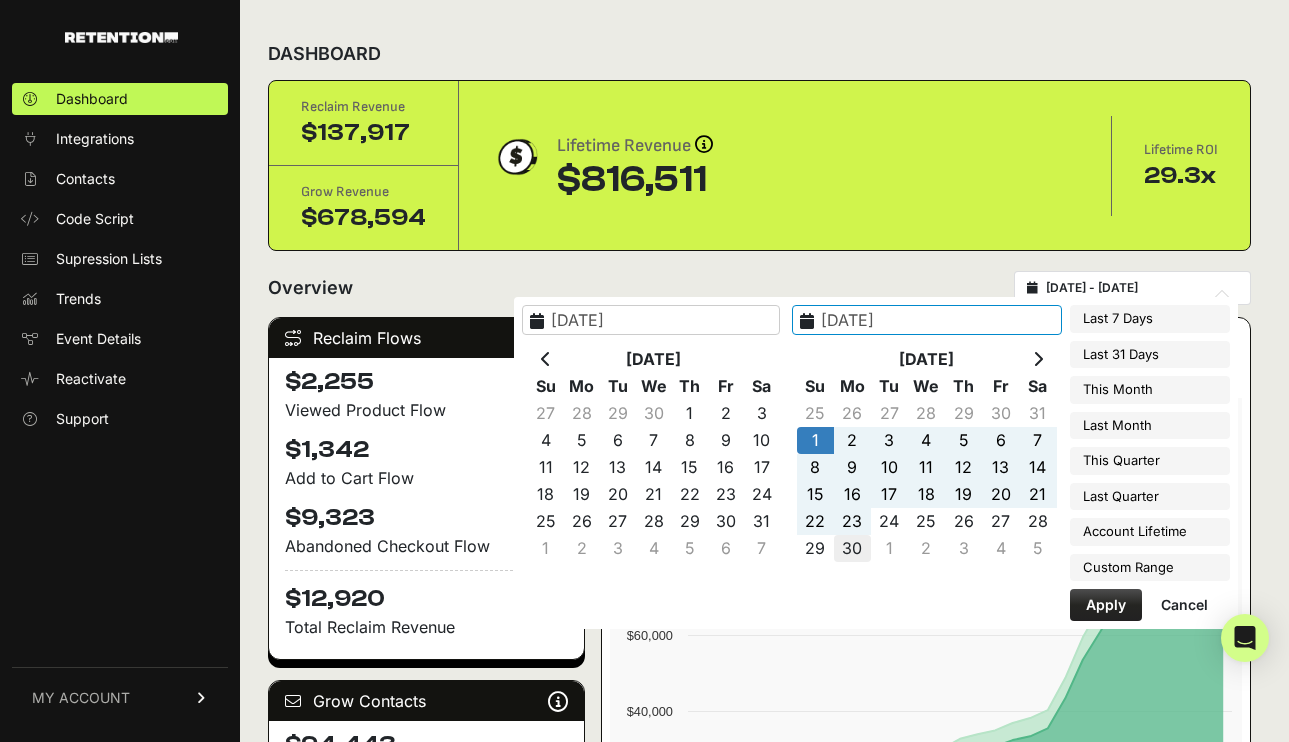 type on "[DATE]" 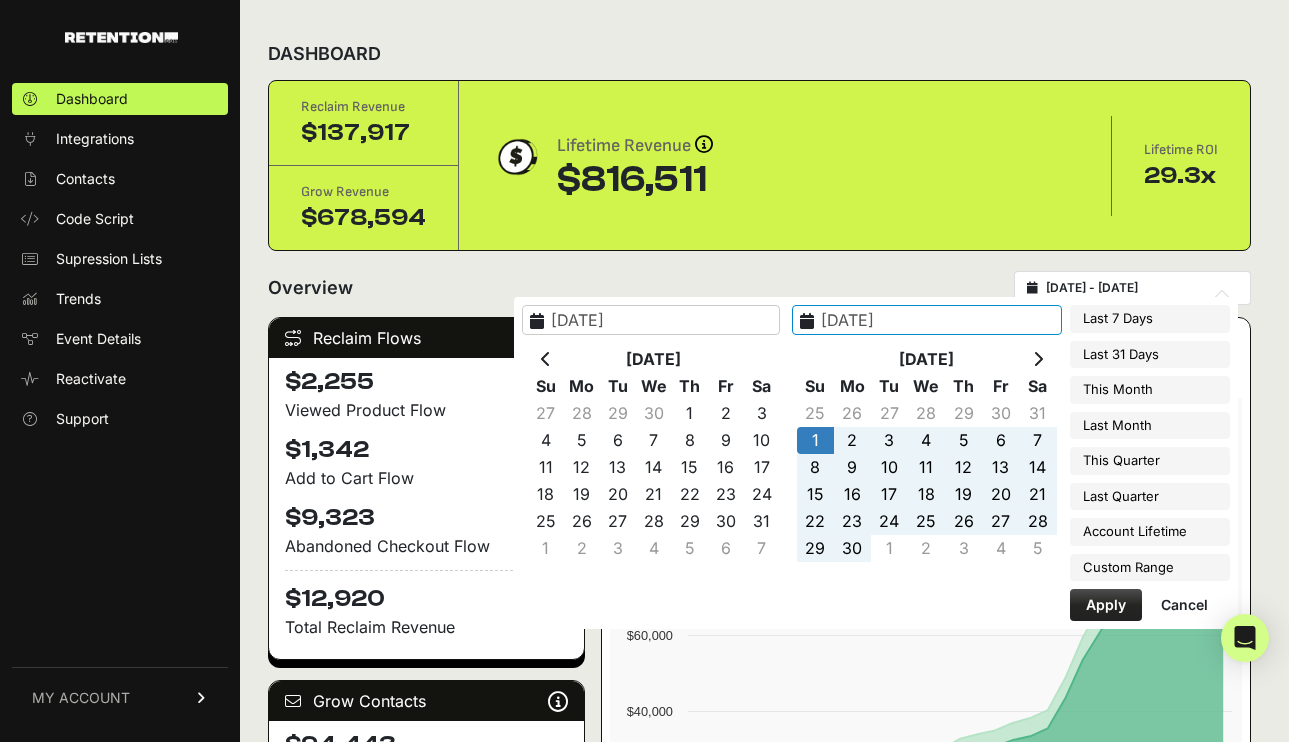 type on "[DATE]" 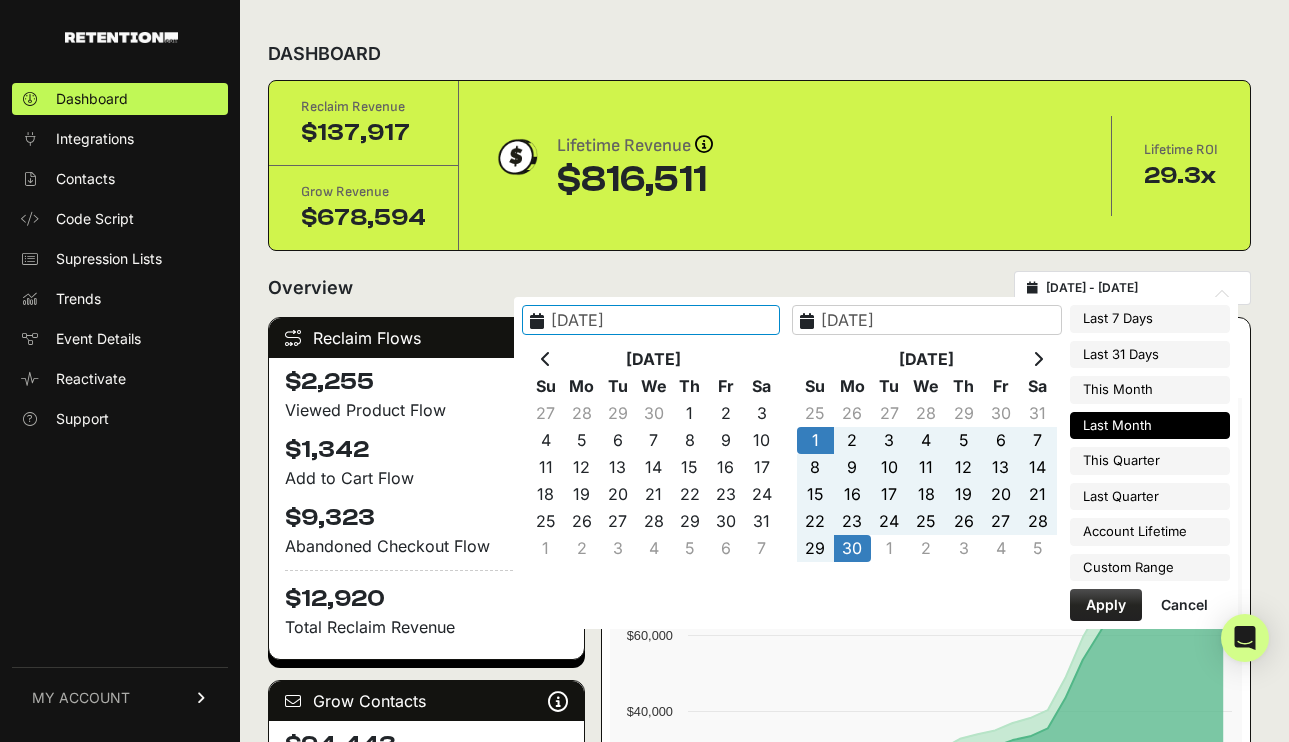 click on "Apply" at bounding box center [1106, 605] 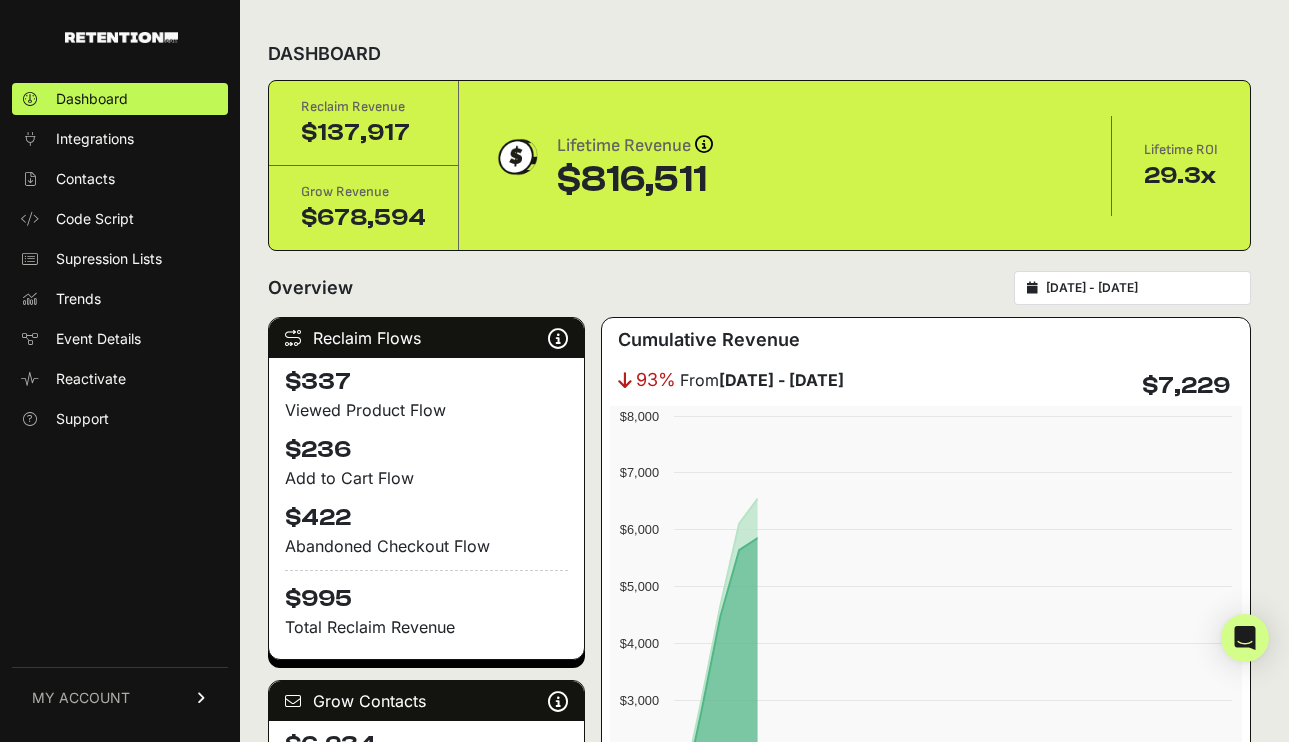 scroll, scrollTop: 0, scrollLeft: 0, axis: both 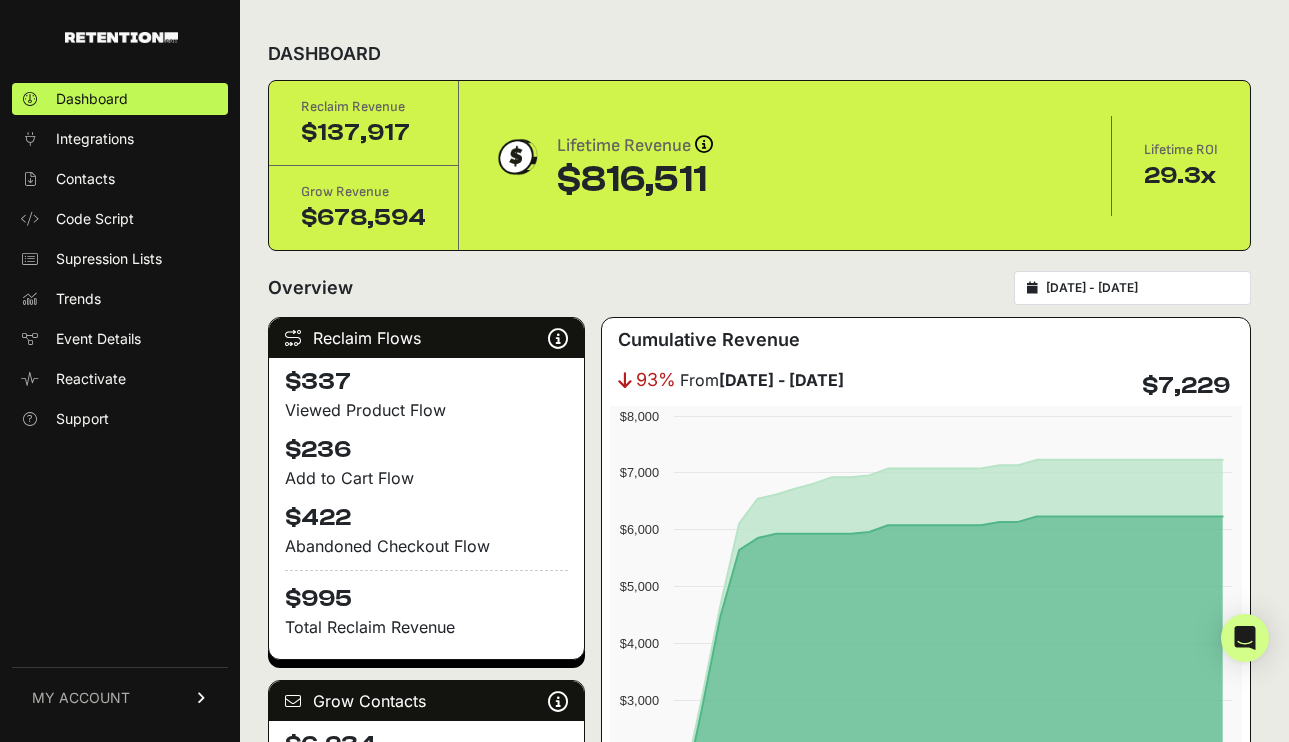 click on "MY ACCOUNT" at bounding box center (81, 698) 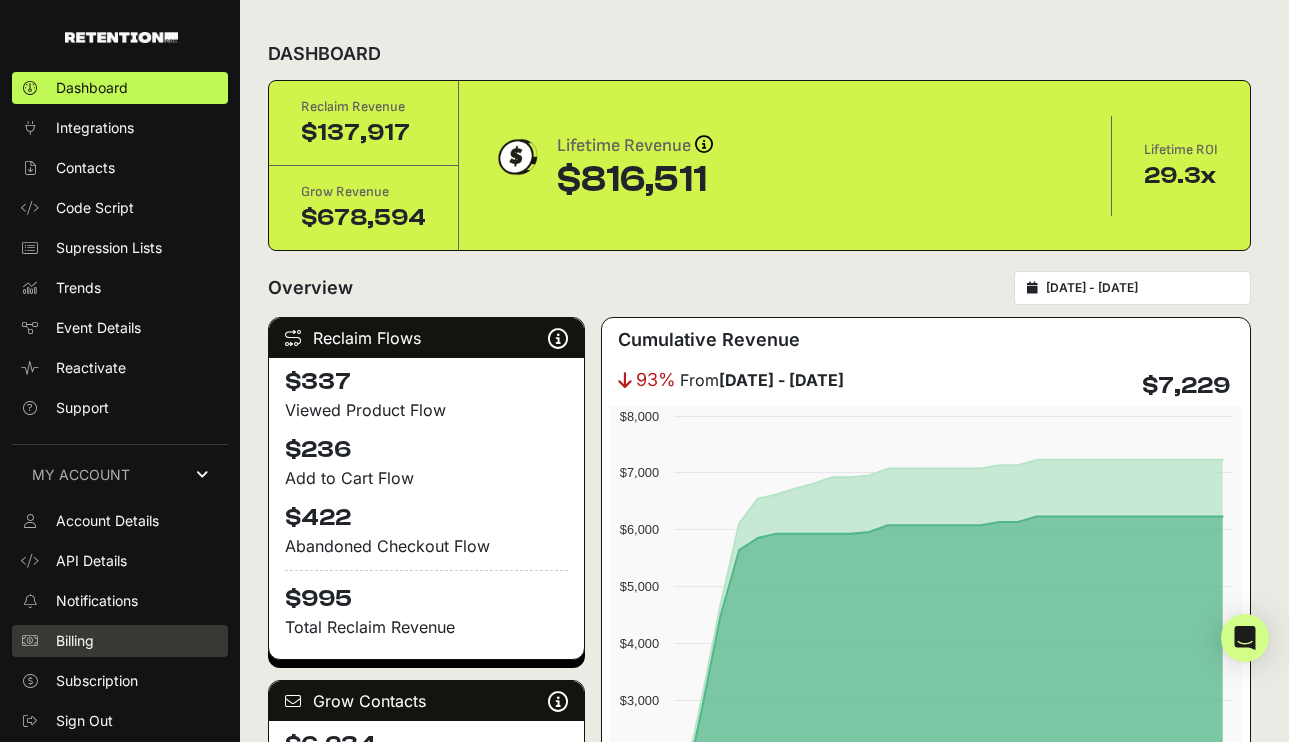 scroll, scrollTop: 8, scrollLeft: 0, axis: vertical 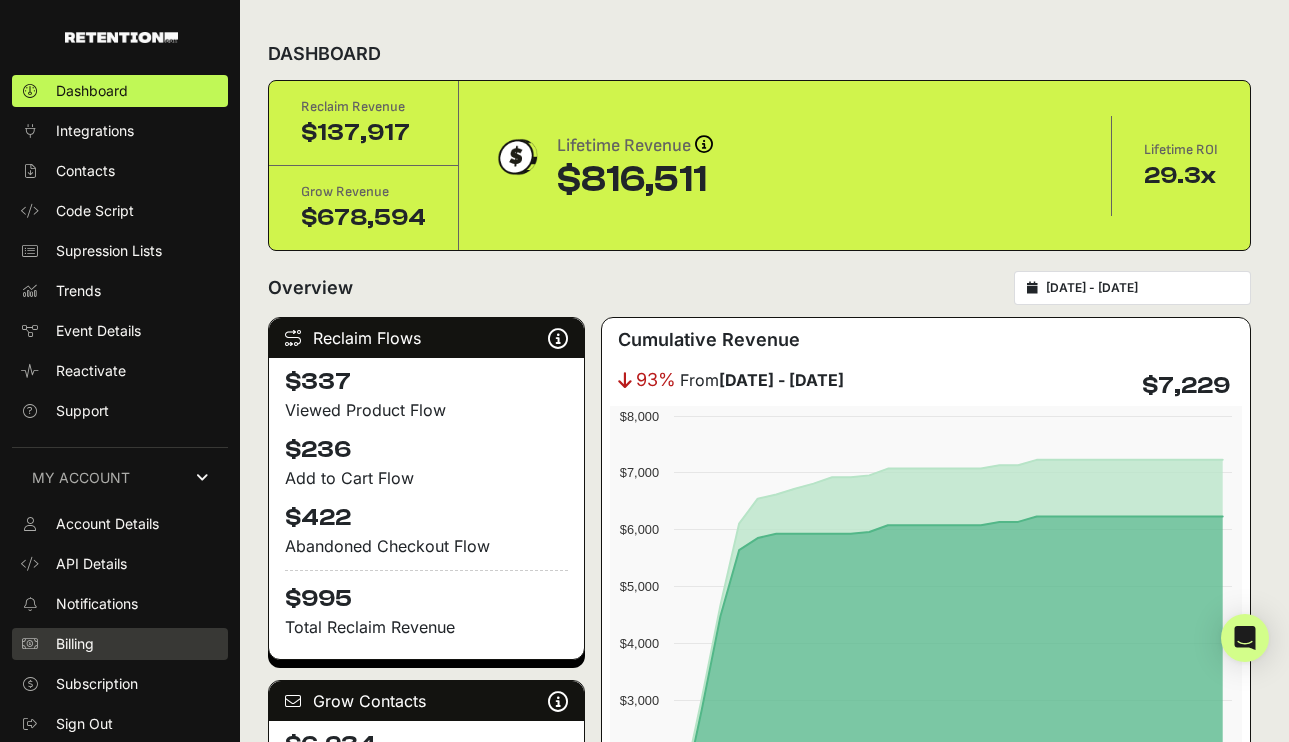 click on "Billing" at bounding box center (75, 644) 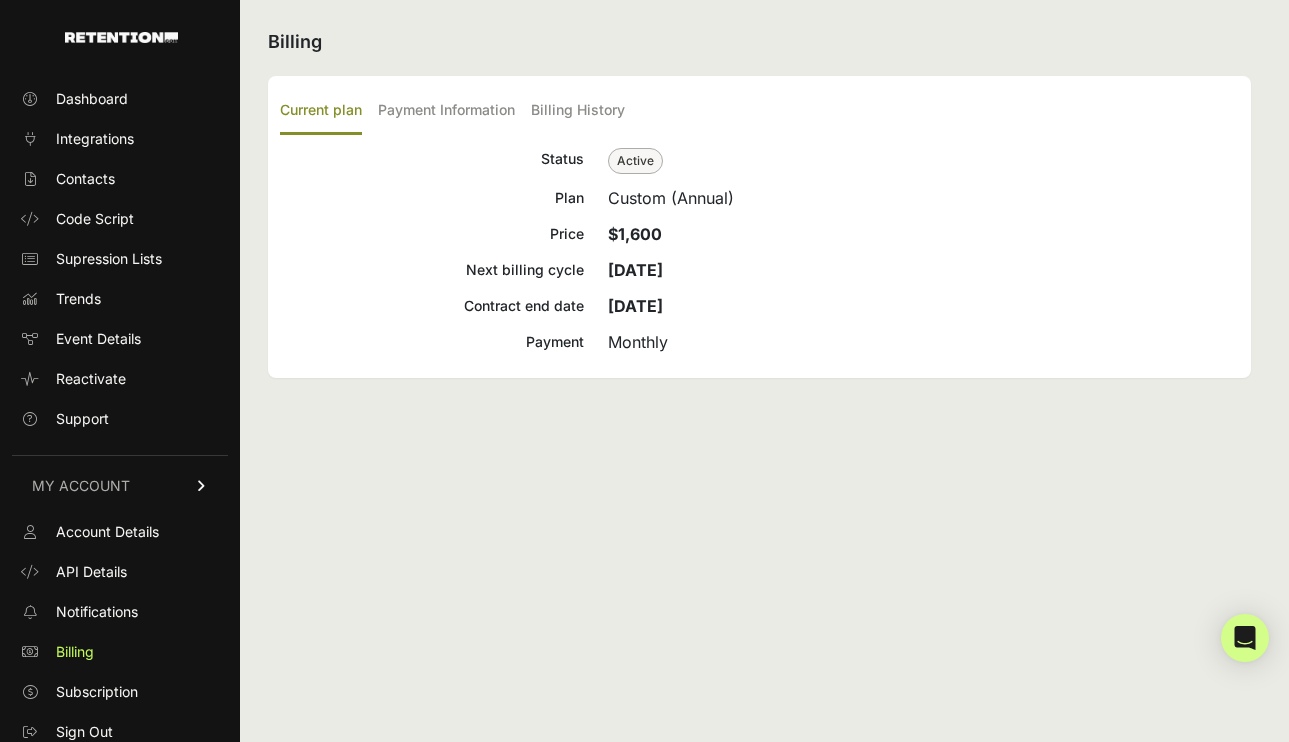 scroll, scrollTop: 0, scrollLeft: 0, axis: both 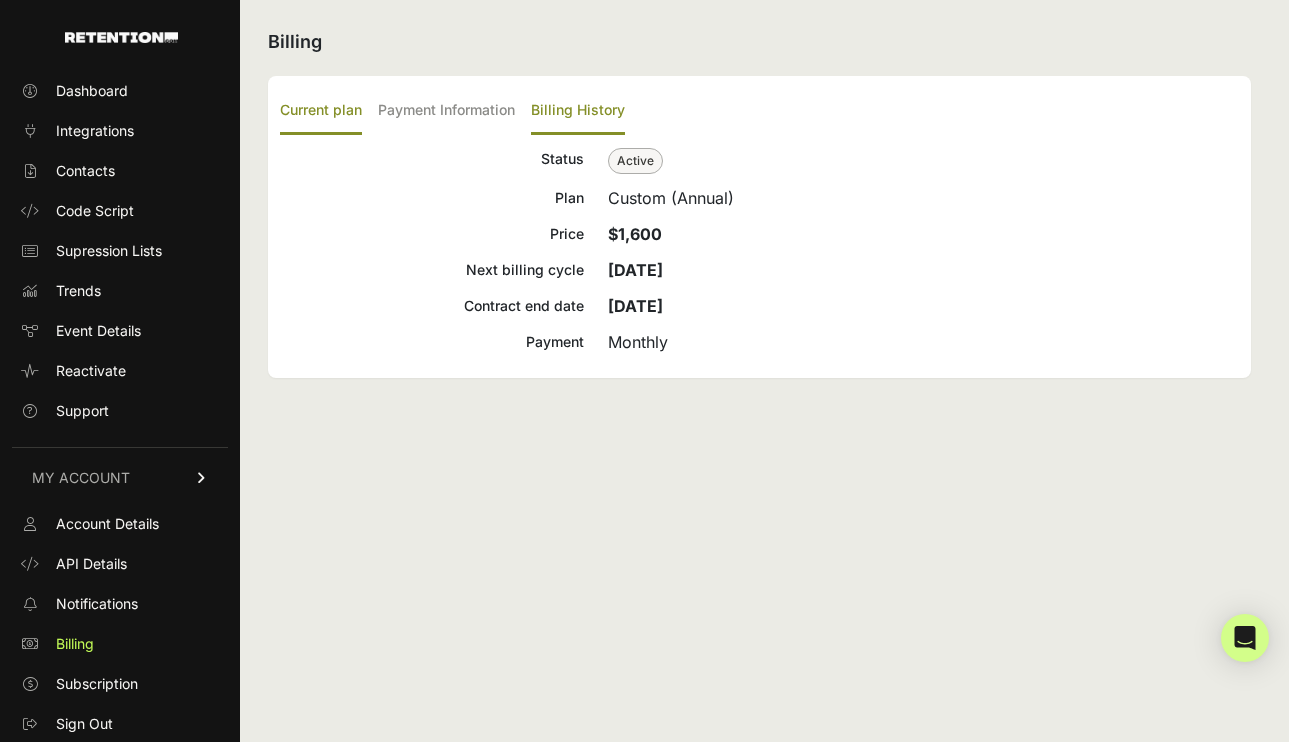 click on "Billing History" at bounding box center (578, 111) 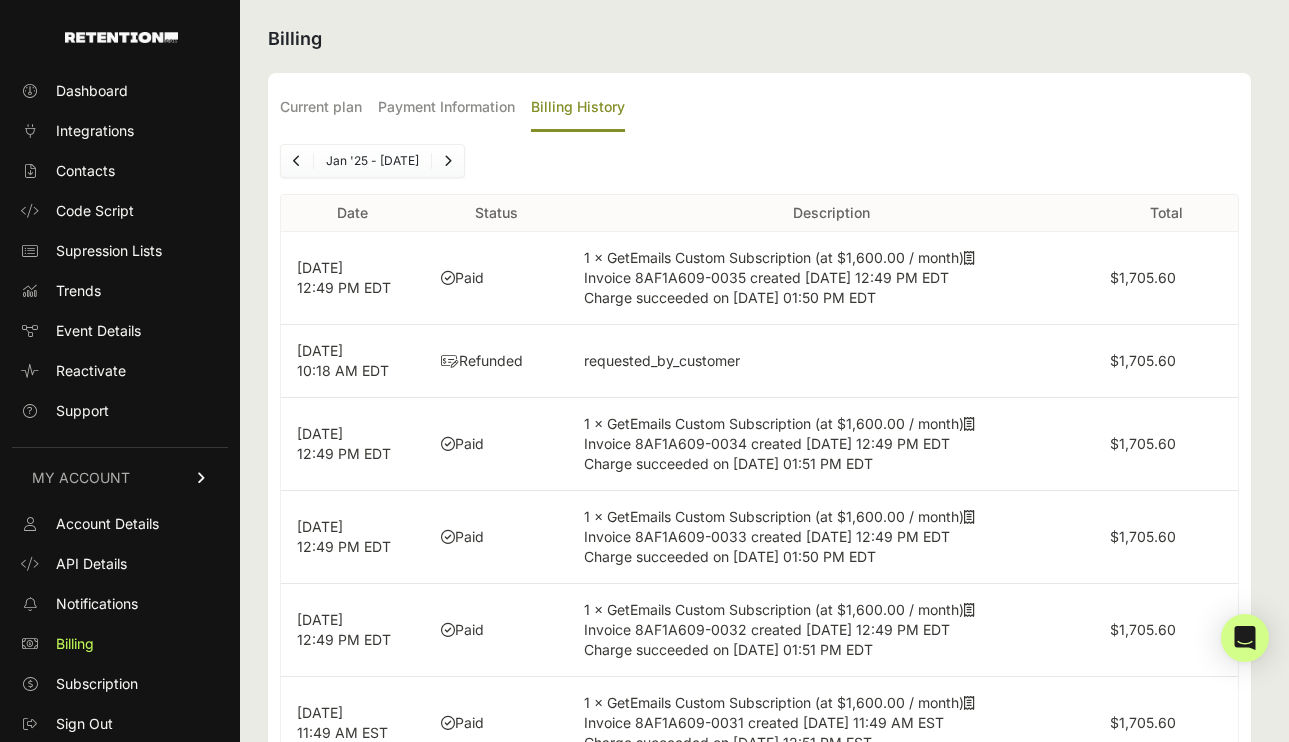 scroll, scrollTop: 0, scrollLeft: 0, axis: both 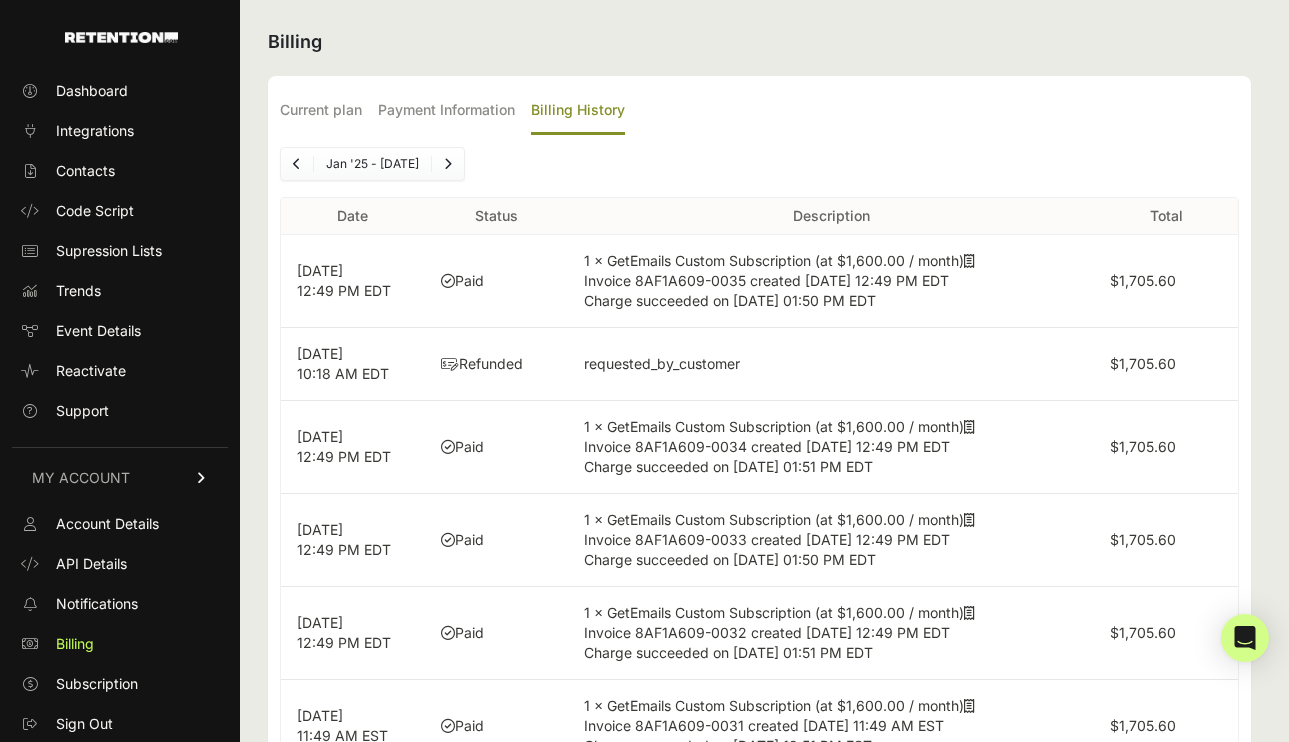 click on "Refunded" at bounding box center [497, 364] 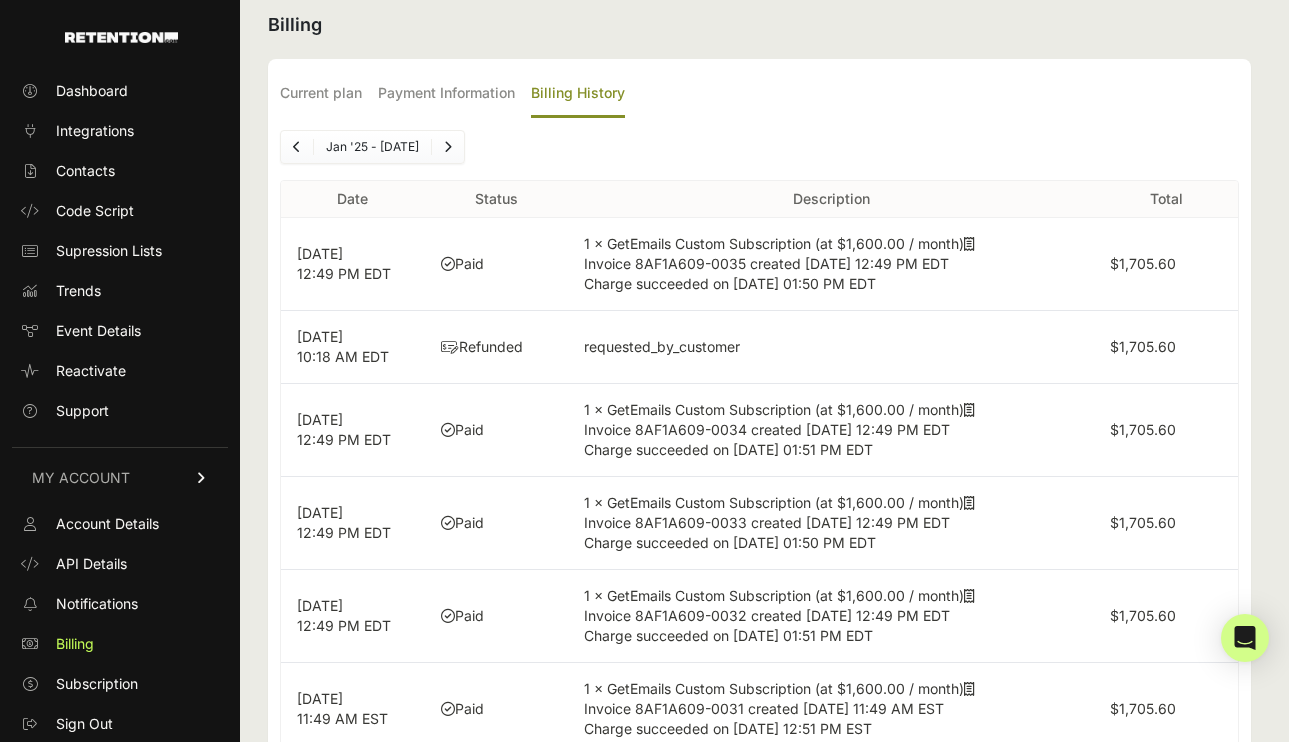 scroll, scrollTop: 0, scrollLeft: 0, axis: both 